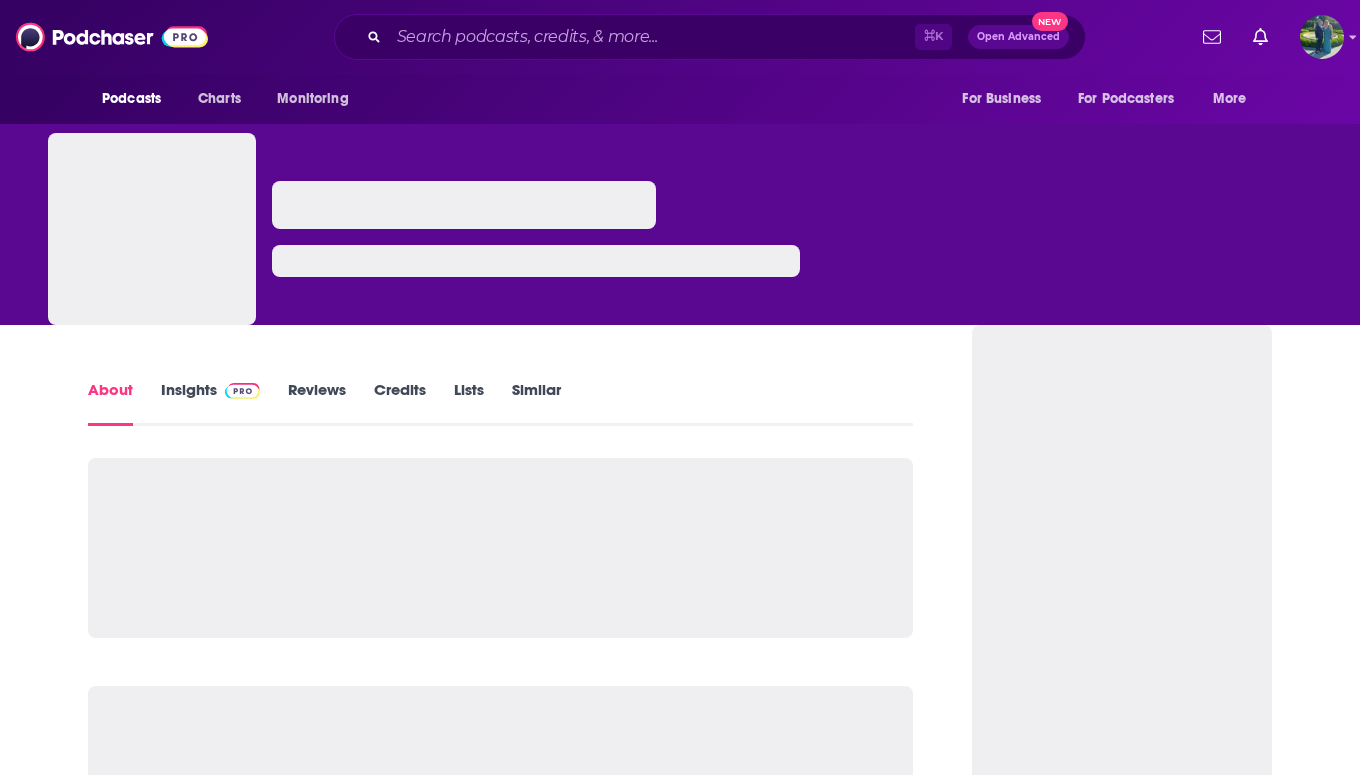 scroll, scrollTop: 0, scrollLeft: 0, axis: both 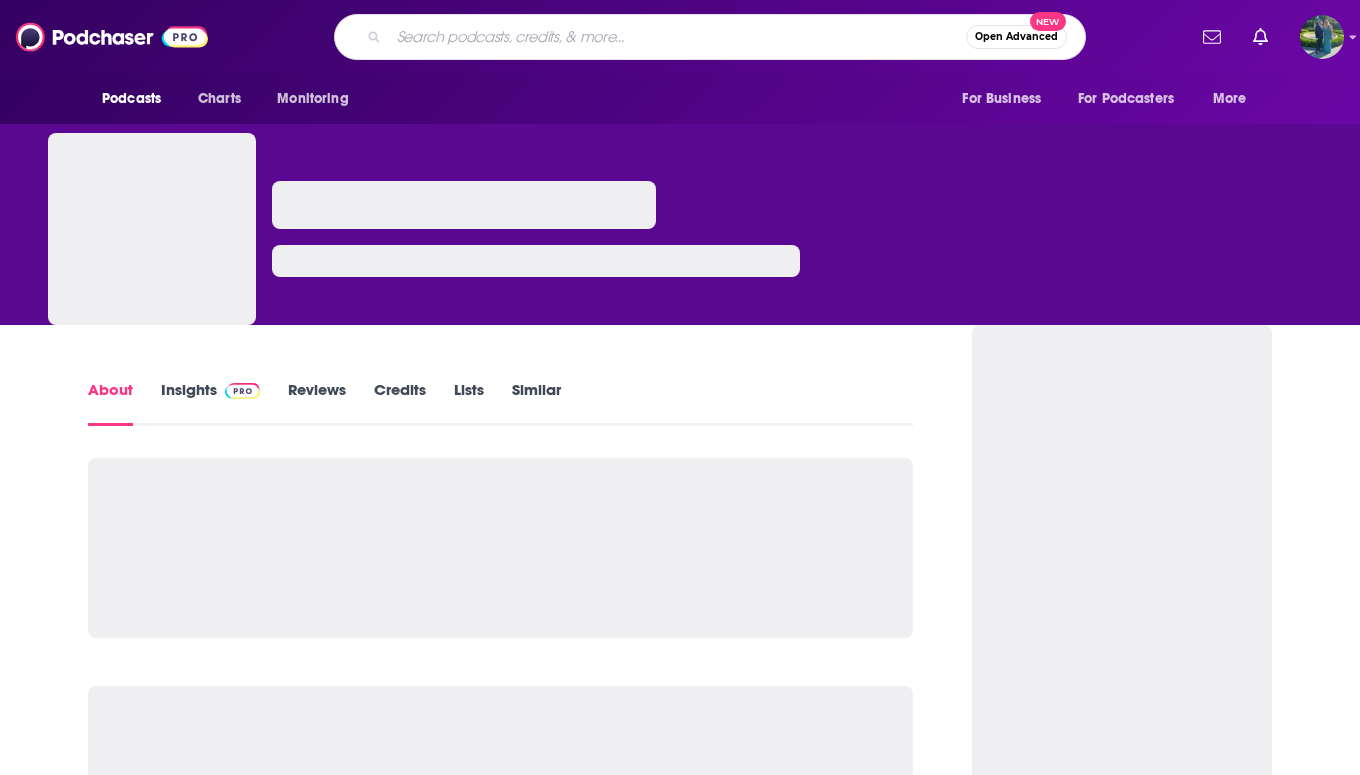 click at bounding box center (677, 37) 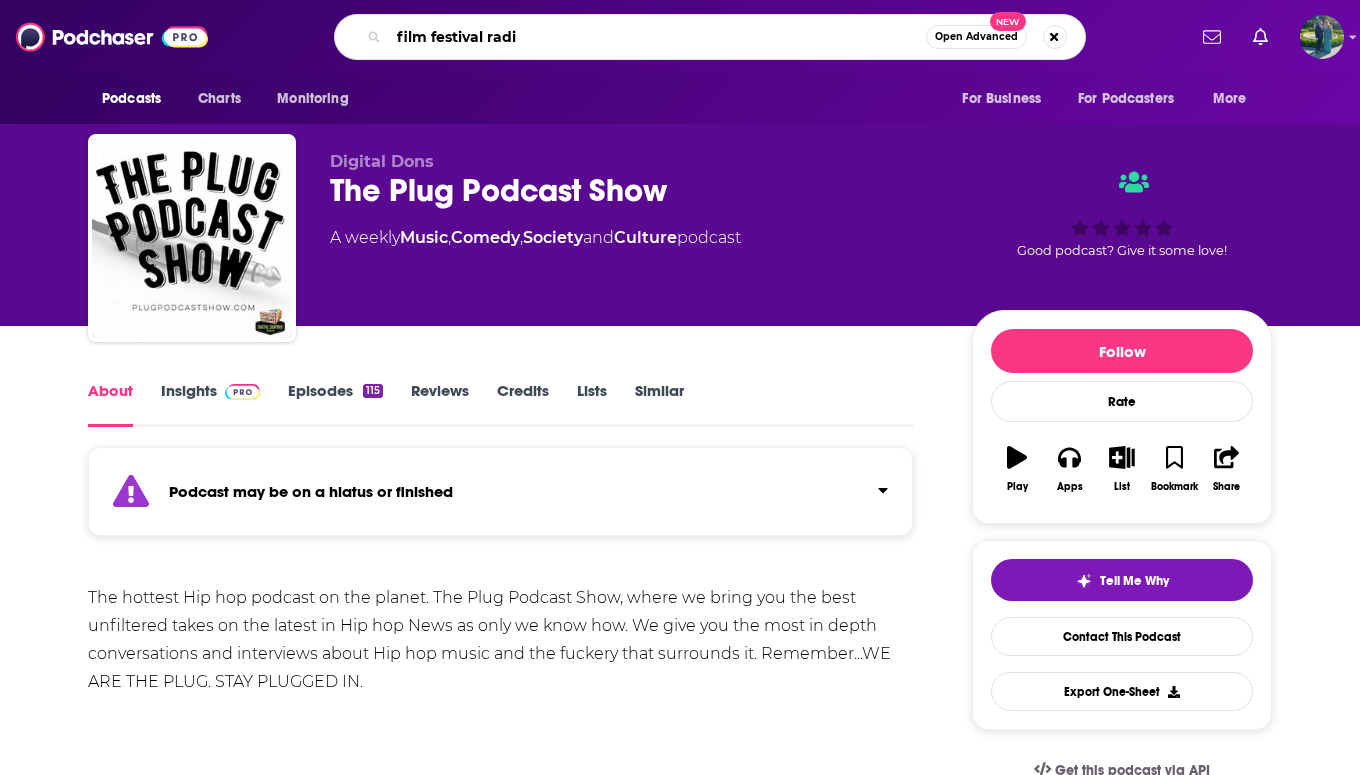 type on "film festival radio" 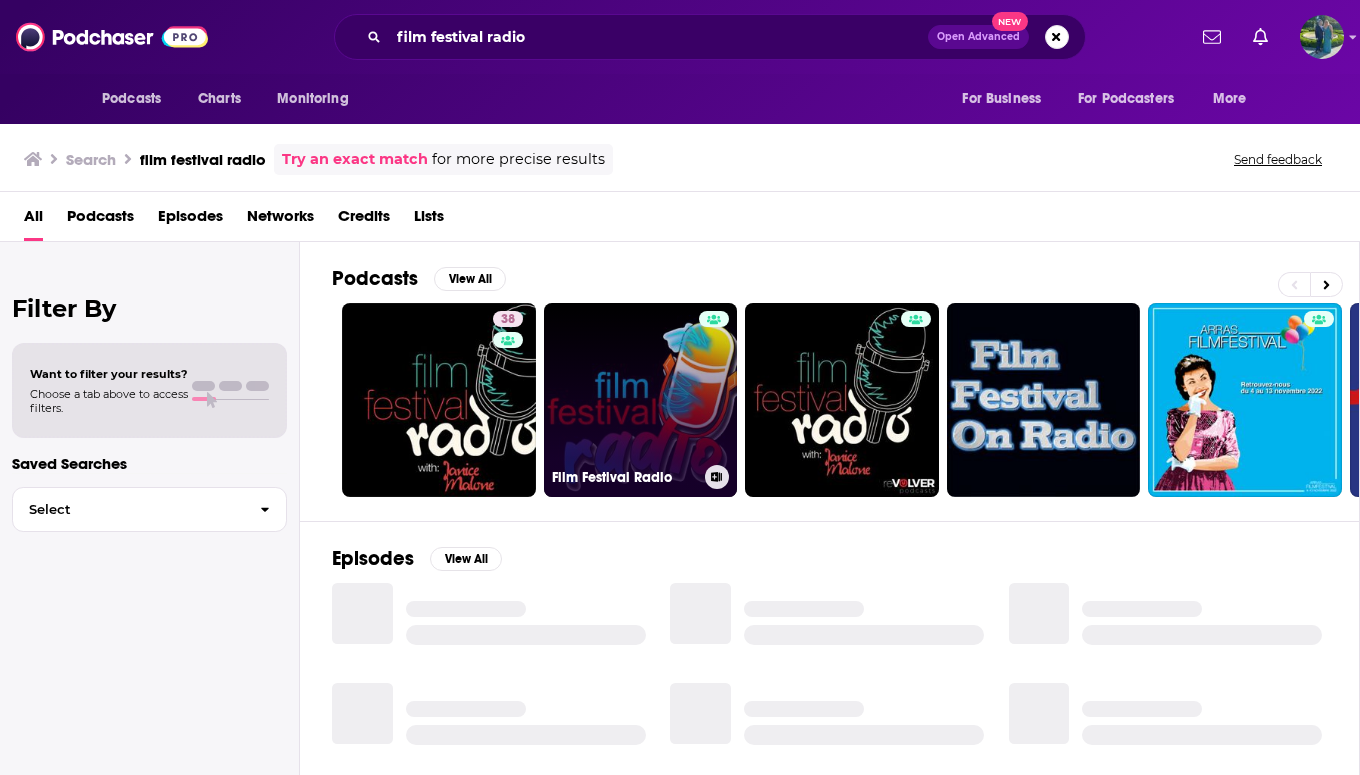 click on "Film Festival Radio" at bounding box center (641, 400) 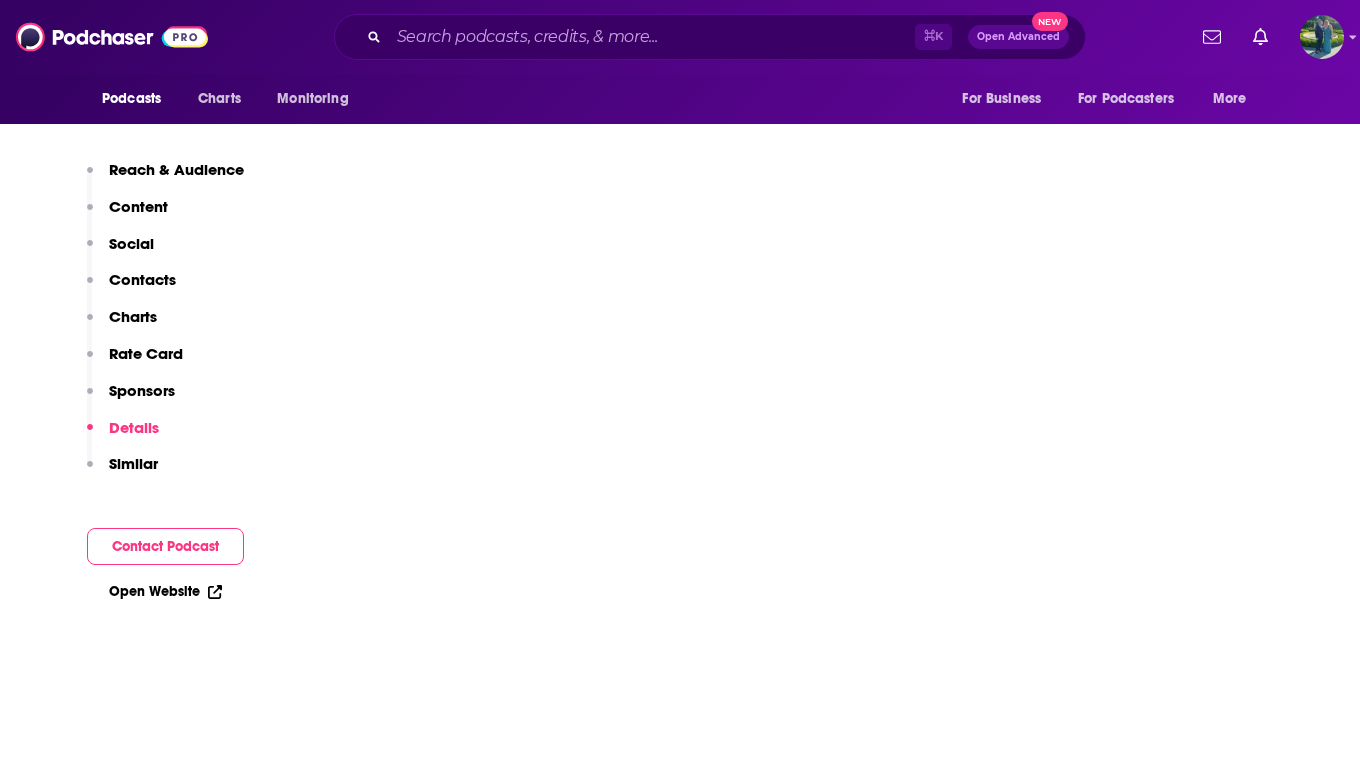 click on "Similar" at bounding box center [133, 463] 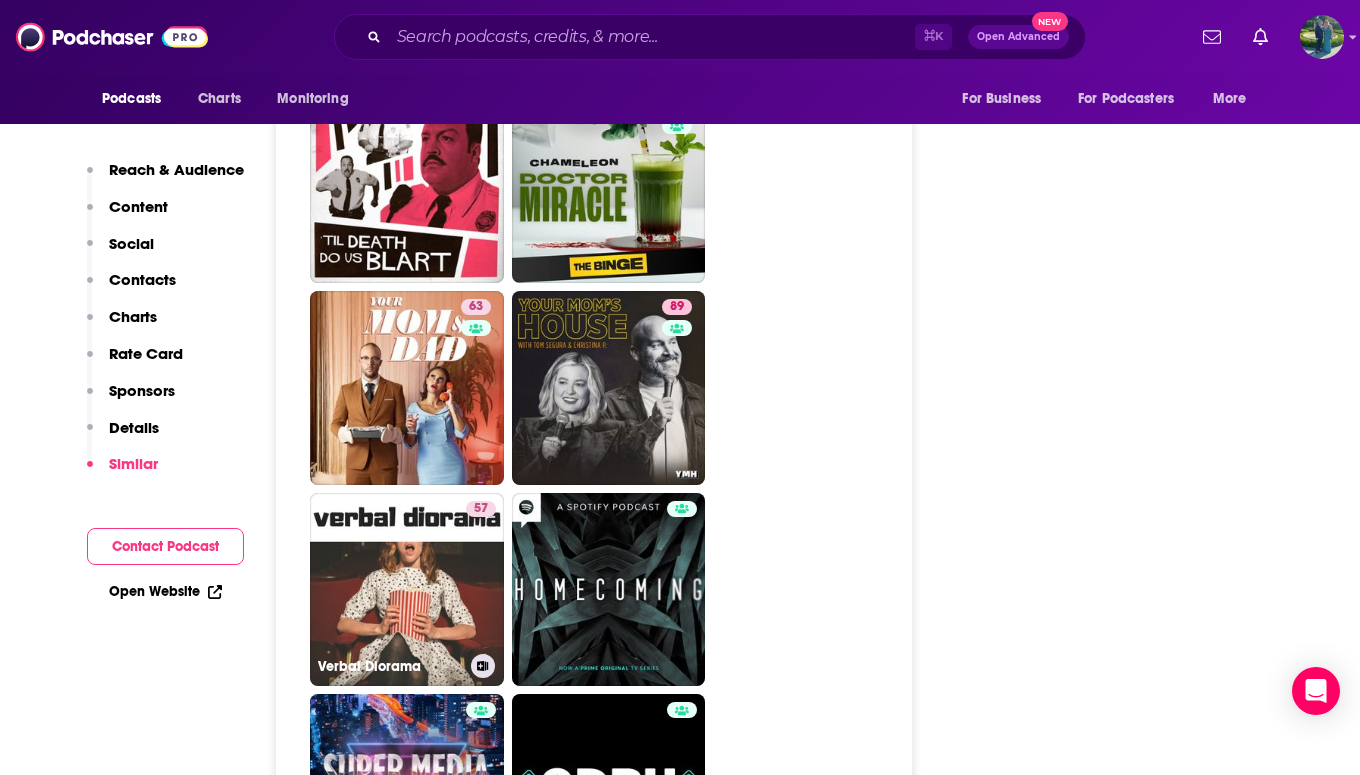 scroll, scrollTop: 8293, scrollLeft: 0, axis: vertical 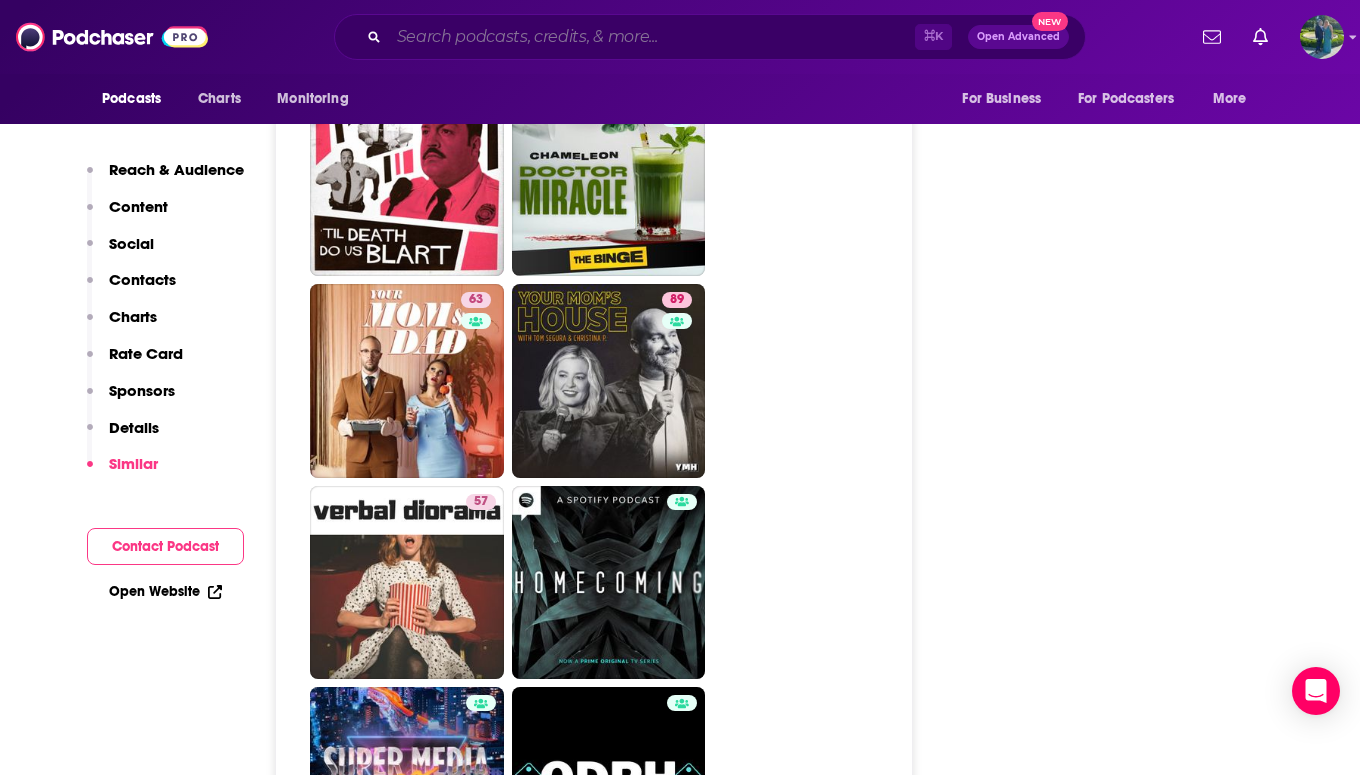 click at bounding box center [652, 37] 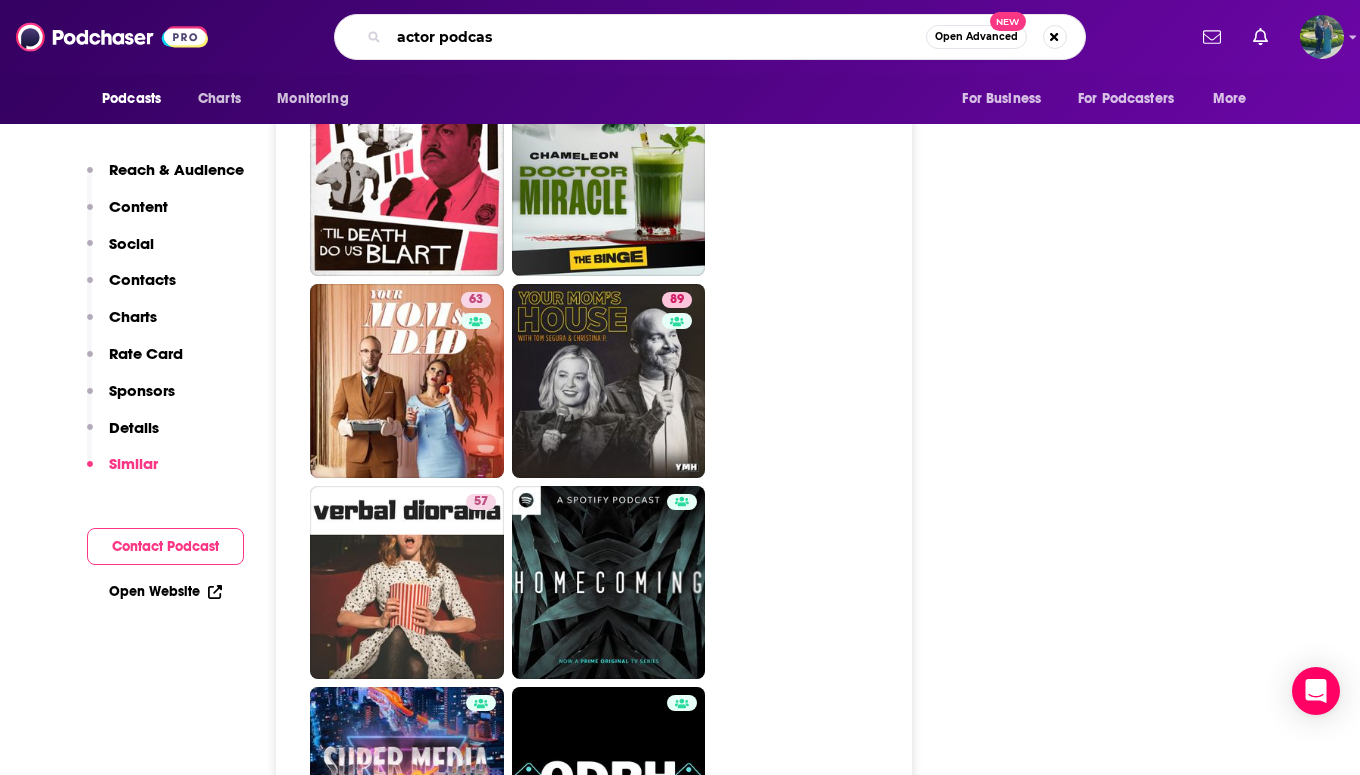 type on "actor podcast" 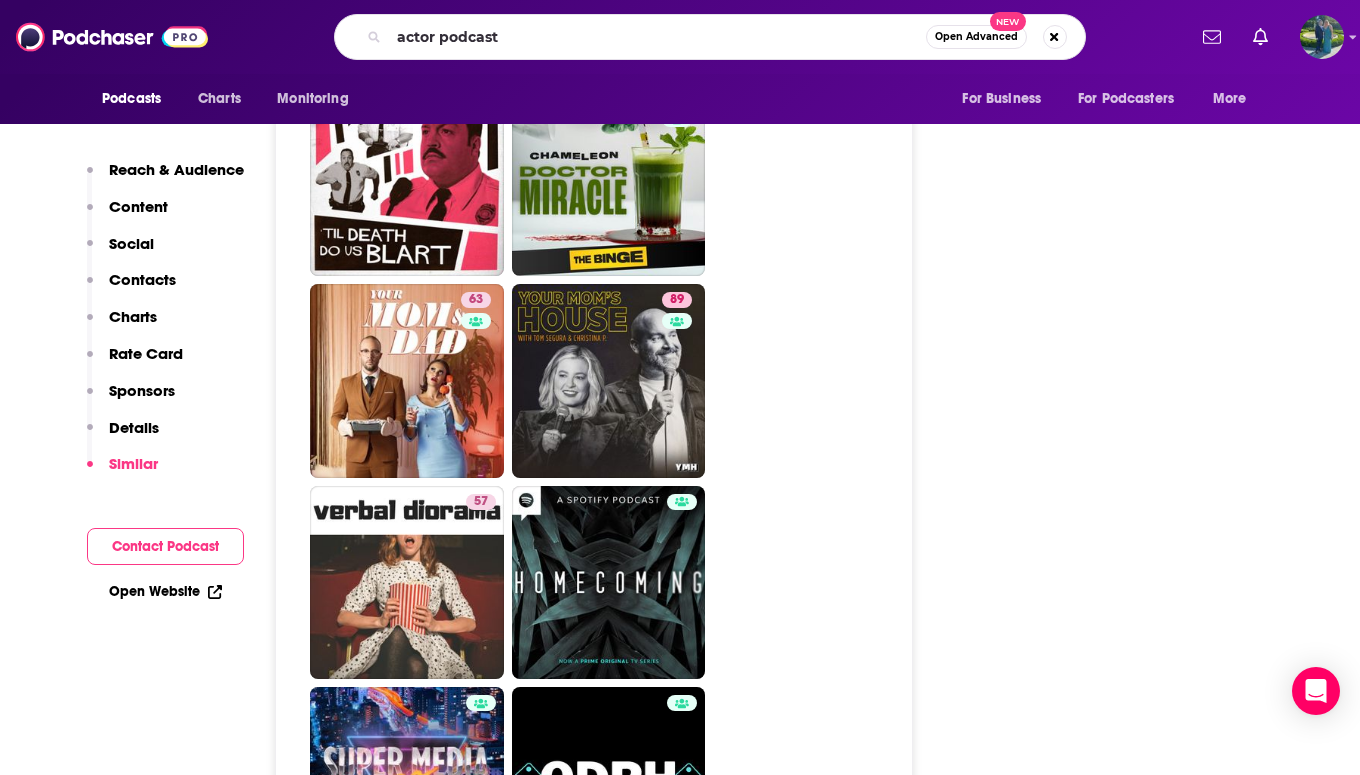 scroll, scrollTop: 0, scrollLeft: 0, axis: both 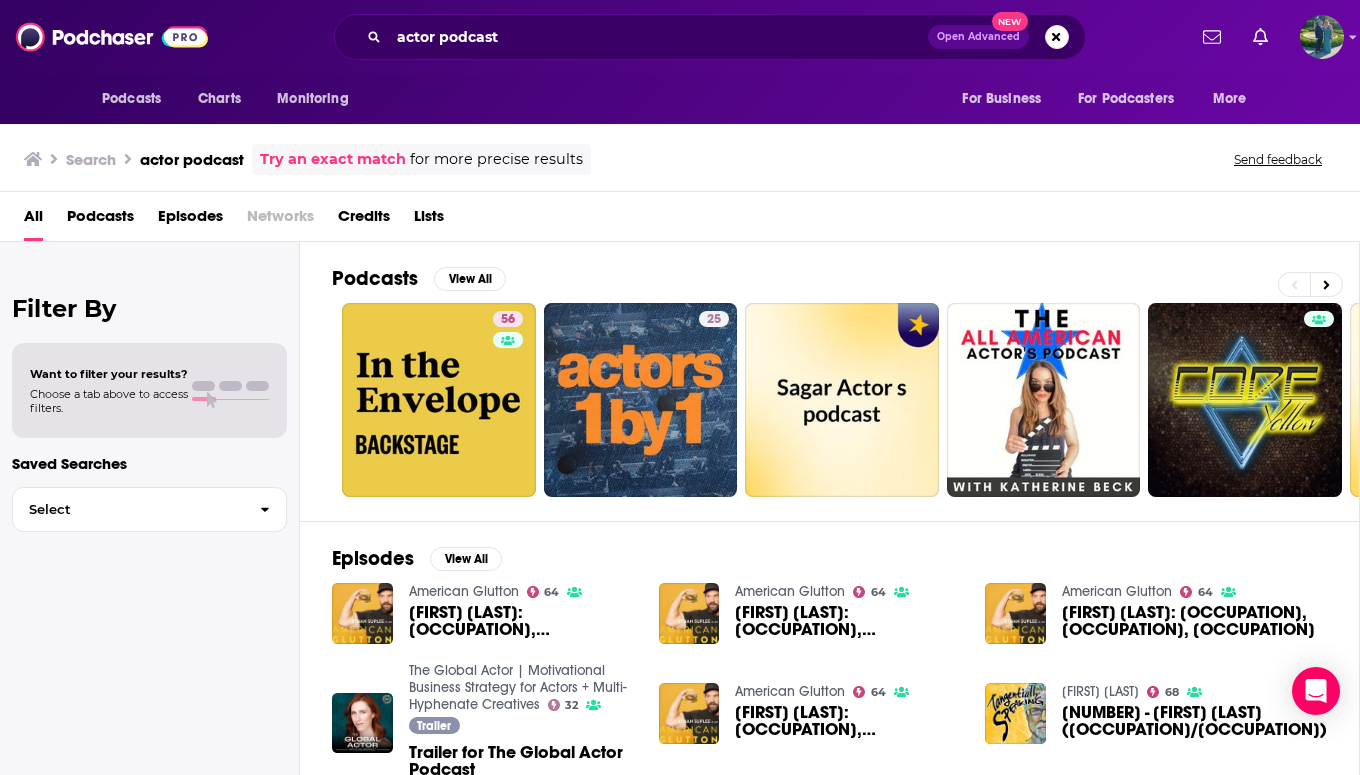 click on "Podcasts Charts Monitoring actor podcast Open Advanced New For Business For Podcasters More" at bounding box center [680, 37] 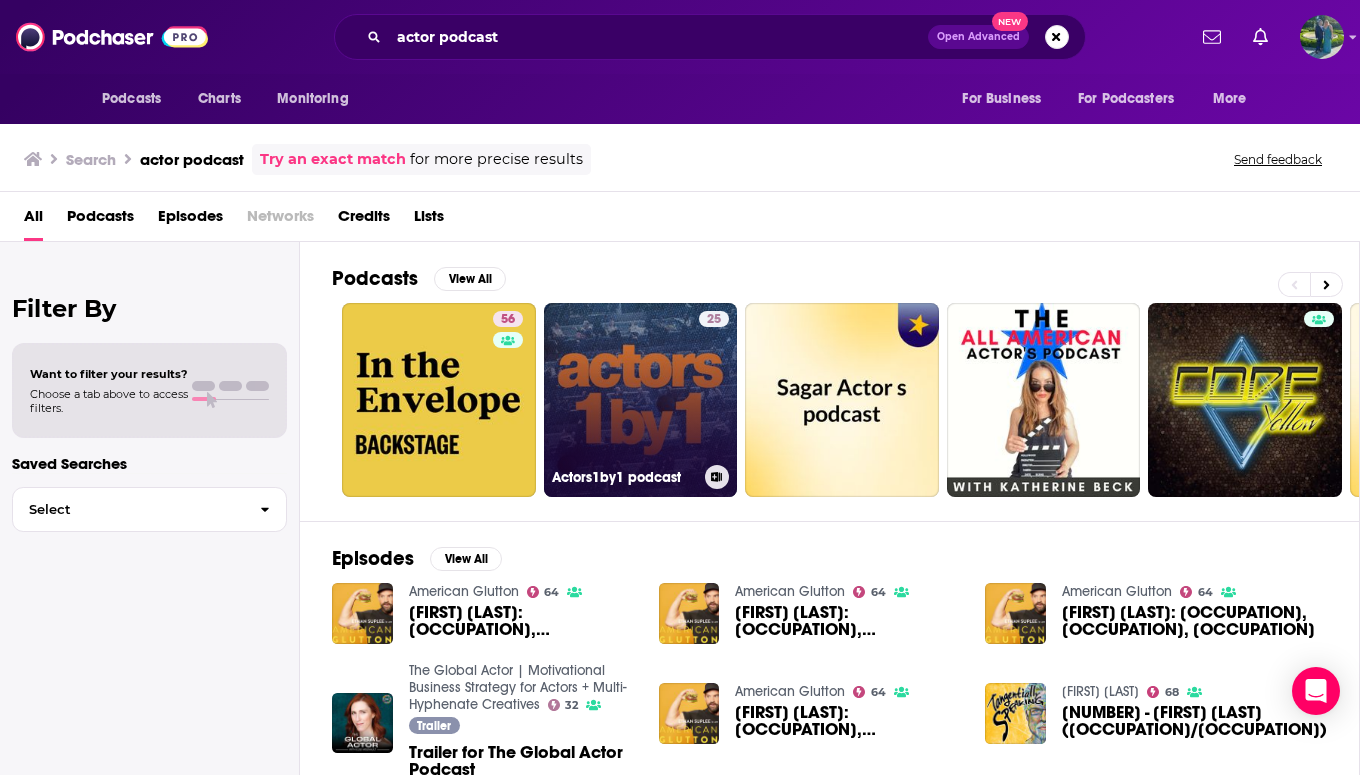 click on "25 Actors1by1 podcast" at bounding box center (641, 400) 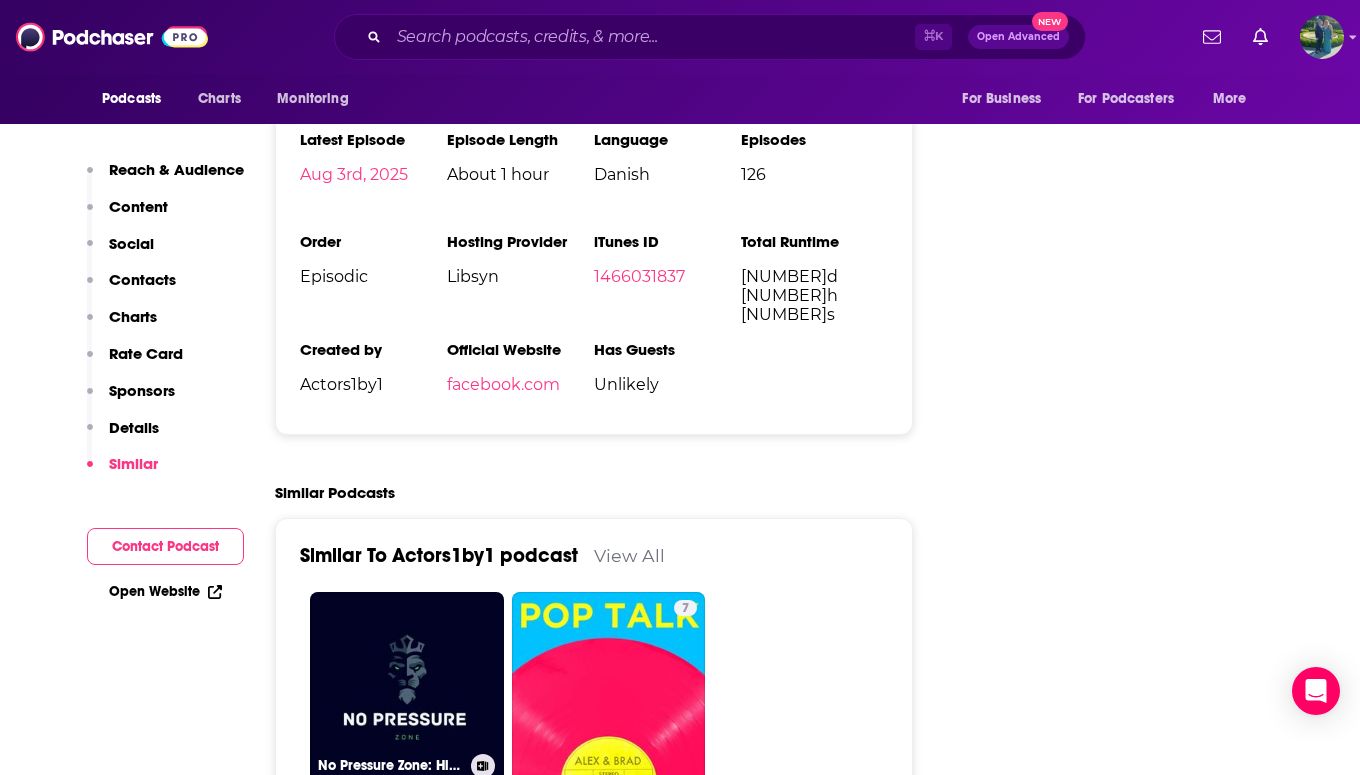 scroll, scrollTop: 0, scrollLeft: 0, axis: both 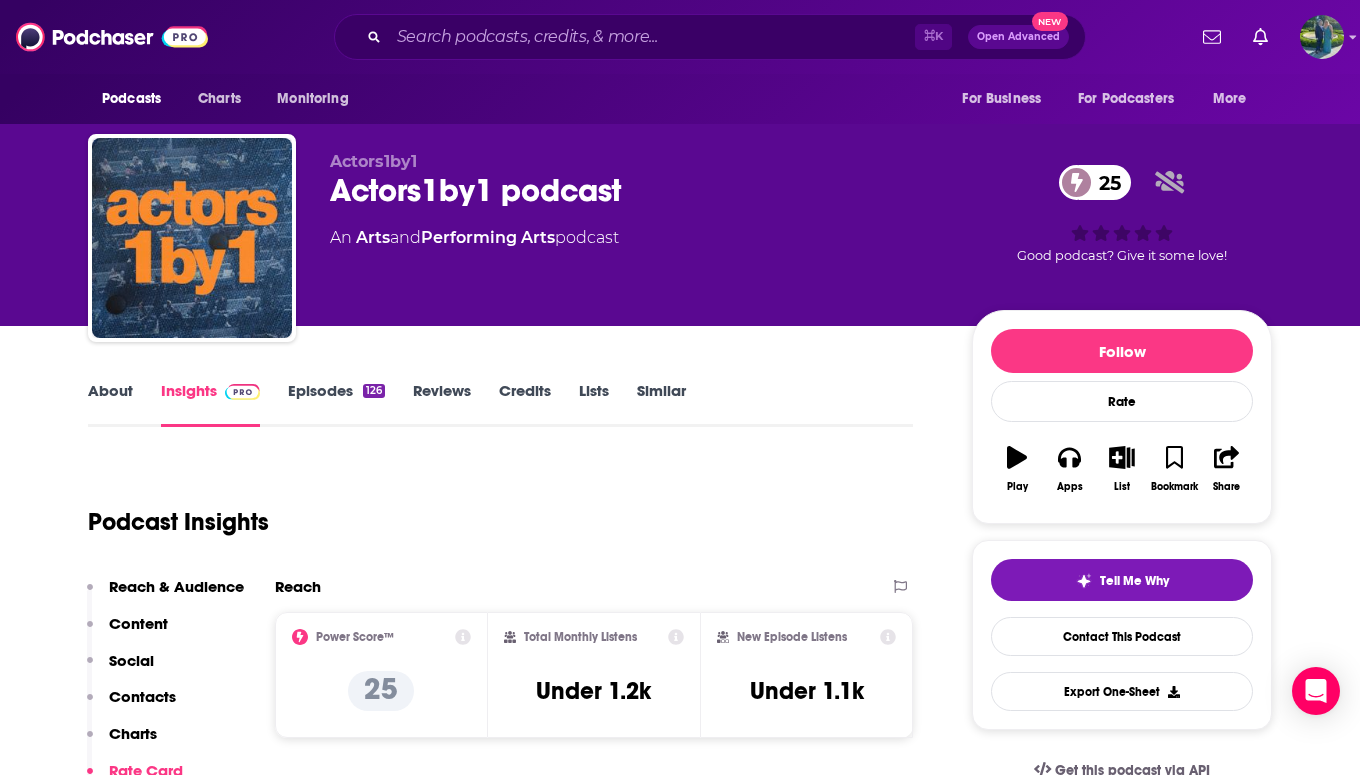click on "About" at bounding box center [110, 404] 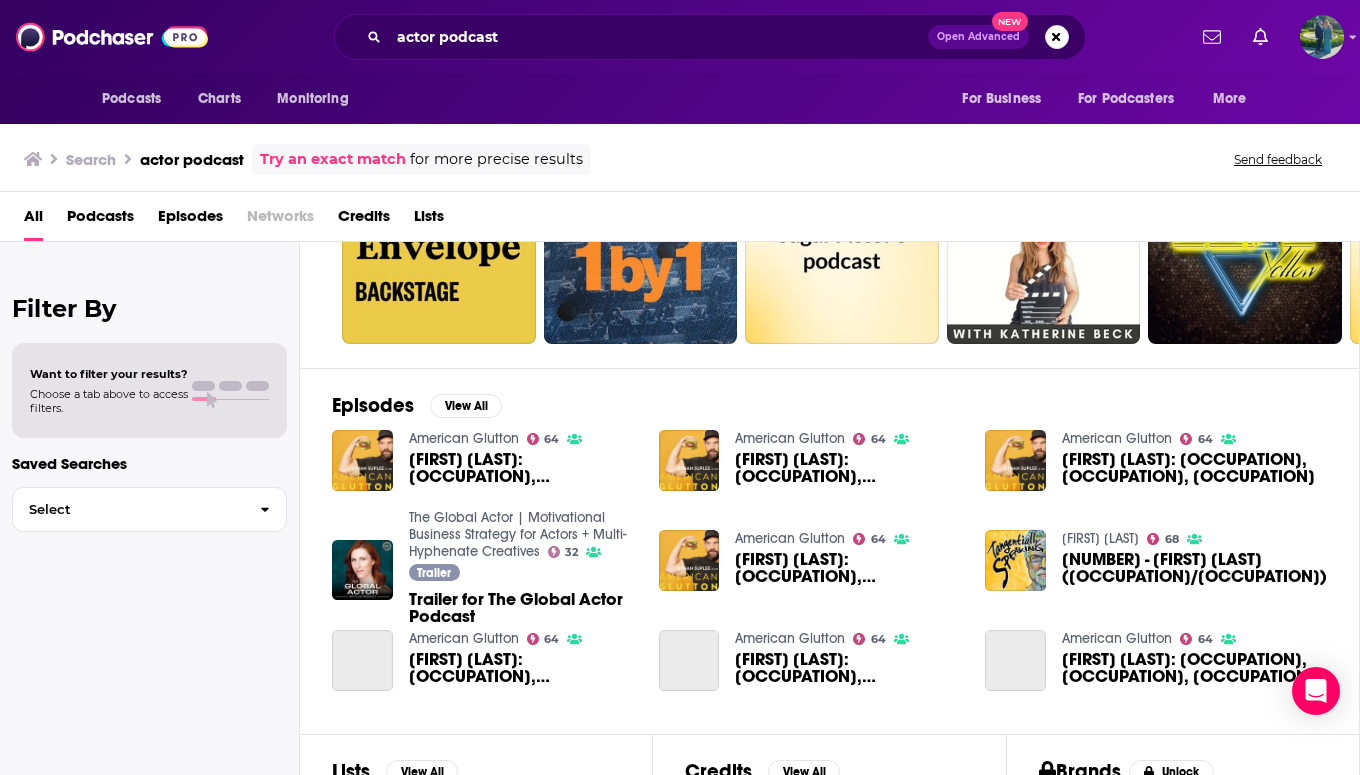 scroll, scrollTop: 191, scrollLeft: 0, axis: vertical 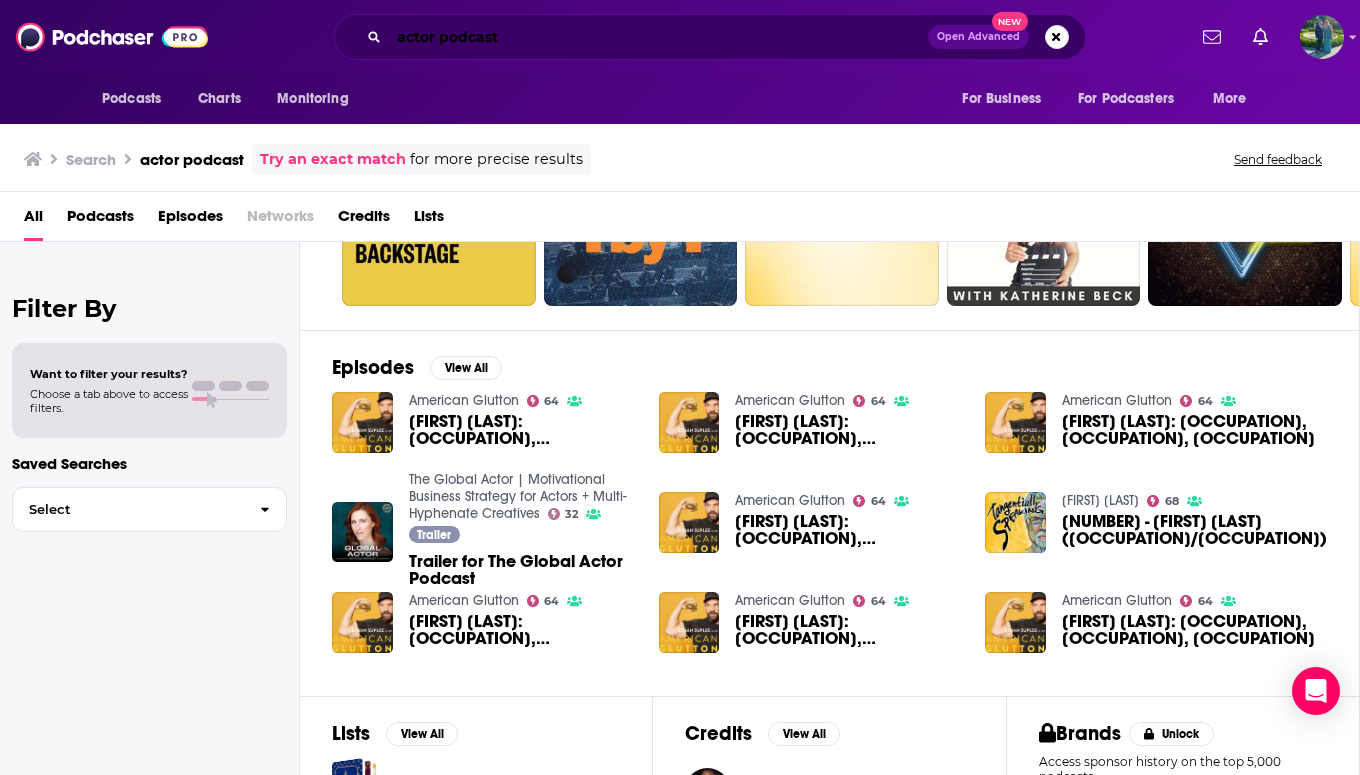 click on "actor podcast" at bounding box center (658, 37) 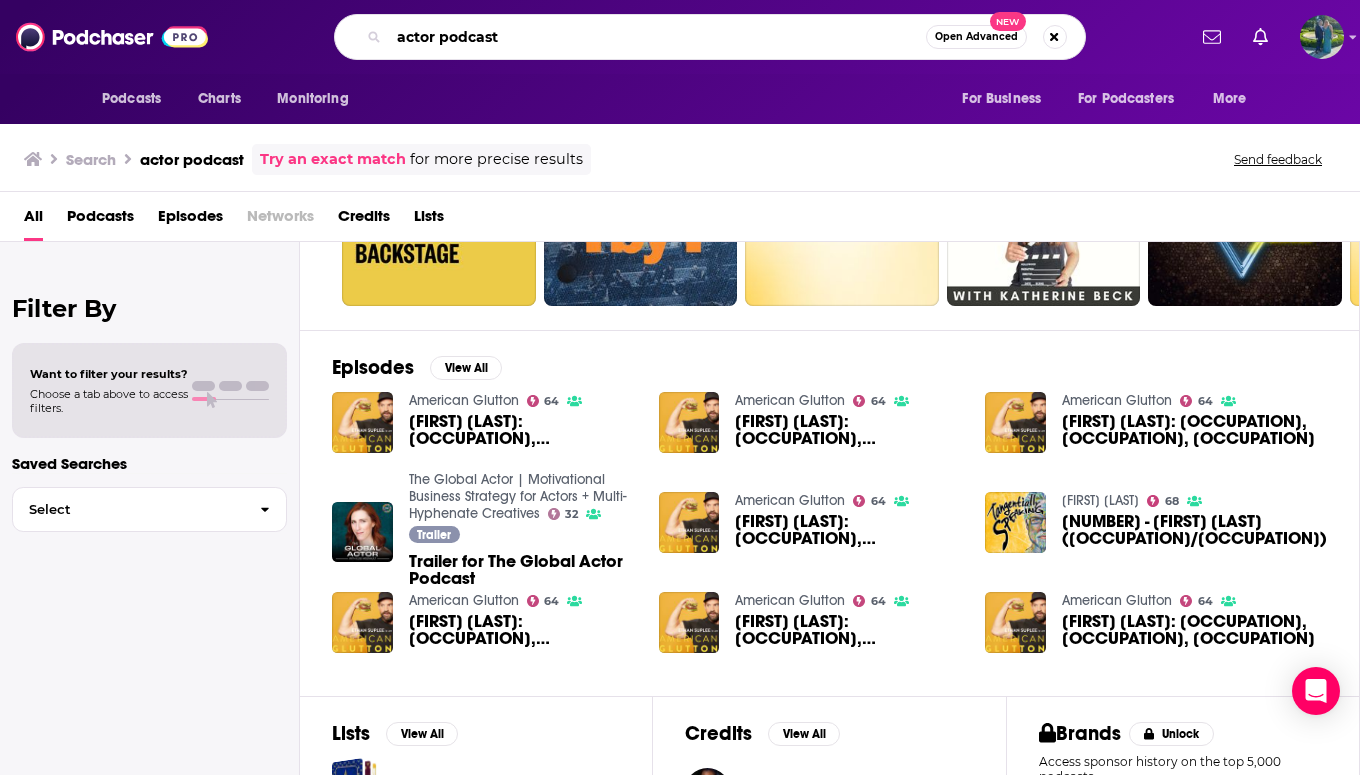 drag, startPoint x: 532, startPoint y: 43, endPoint x: 136, endPoint y: 38, distance: 396.03156 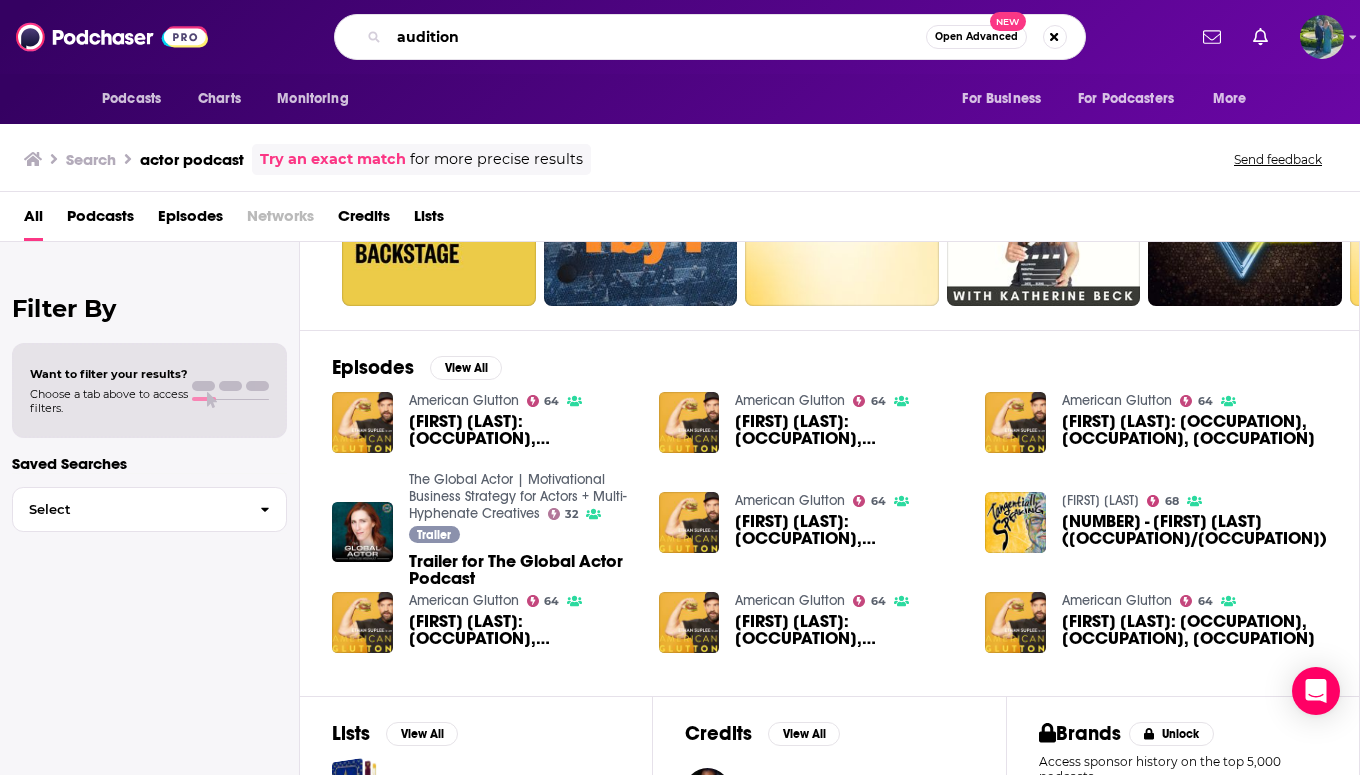 type on "audition" 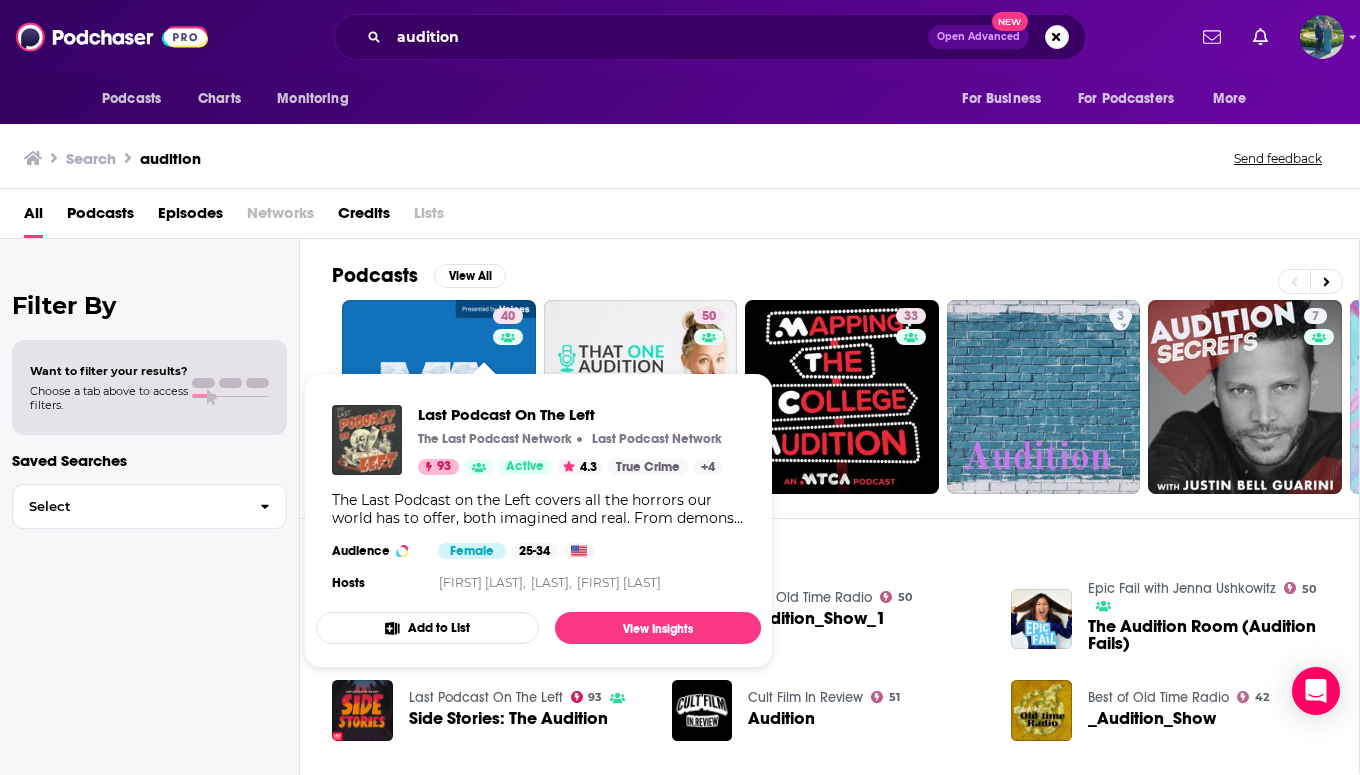 scroll, scrollTop: 1, scrollLeft: 0, axis: vertical 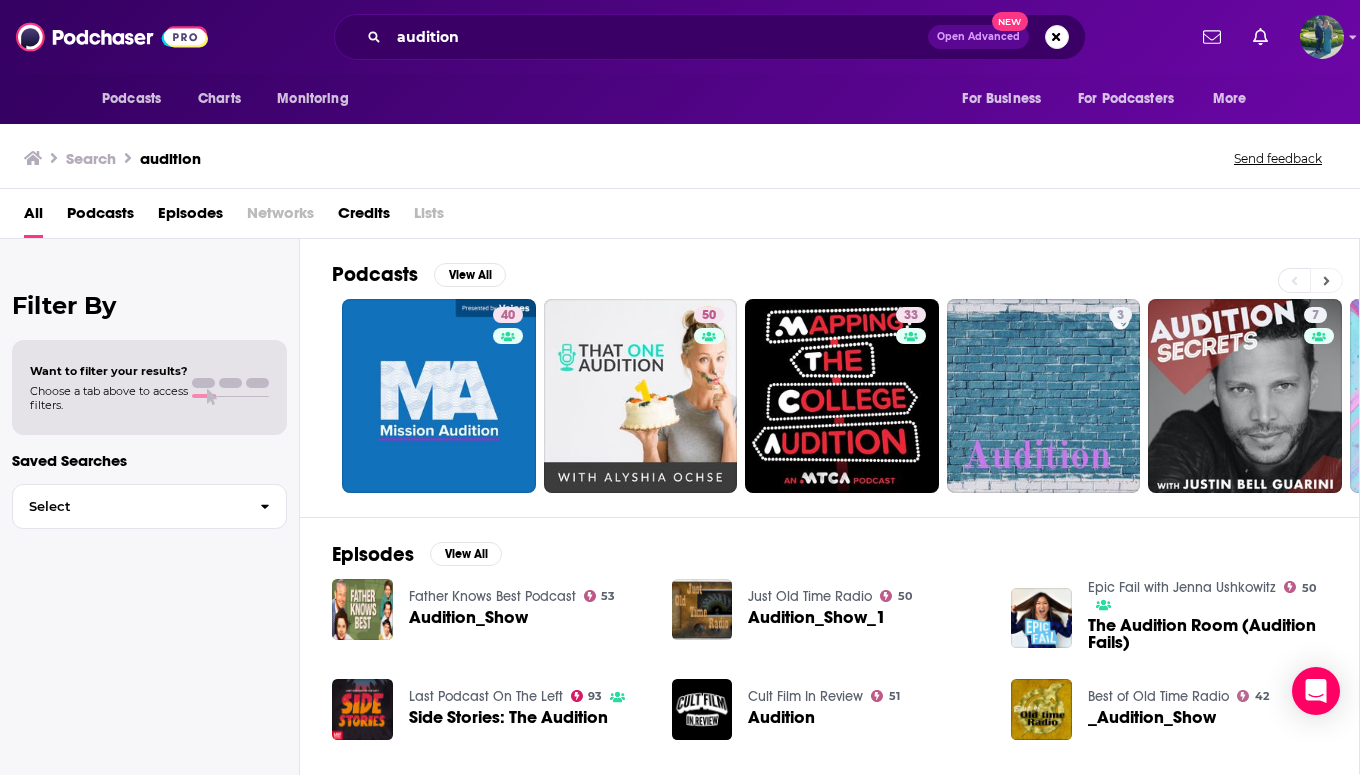 click 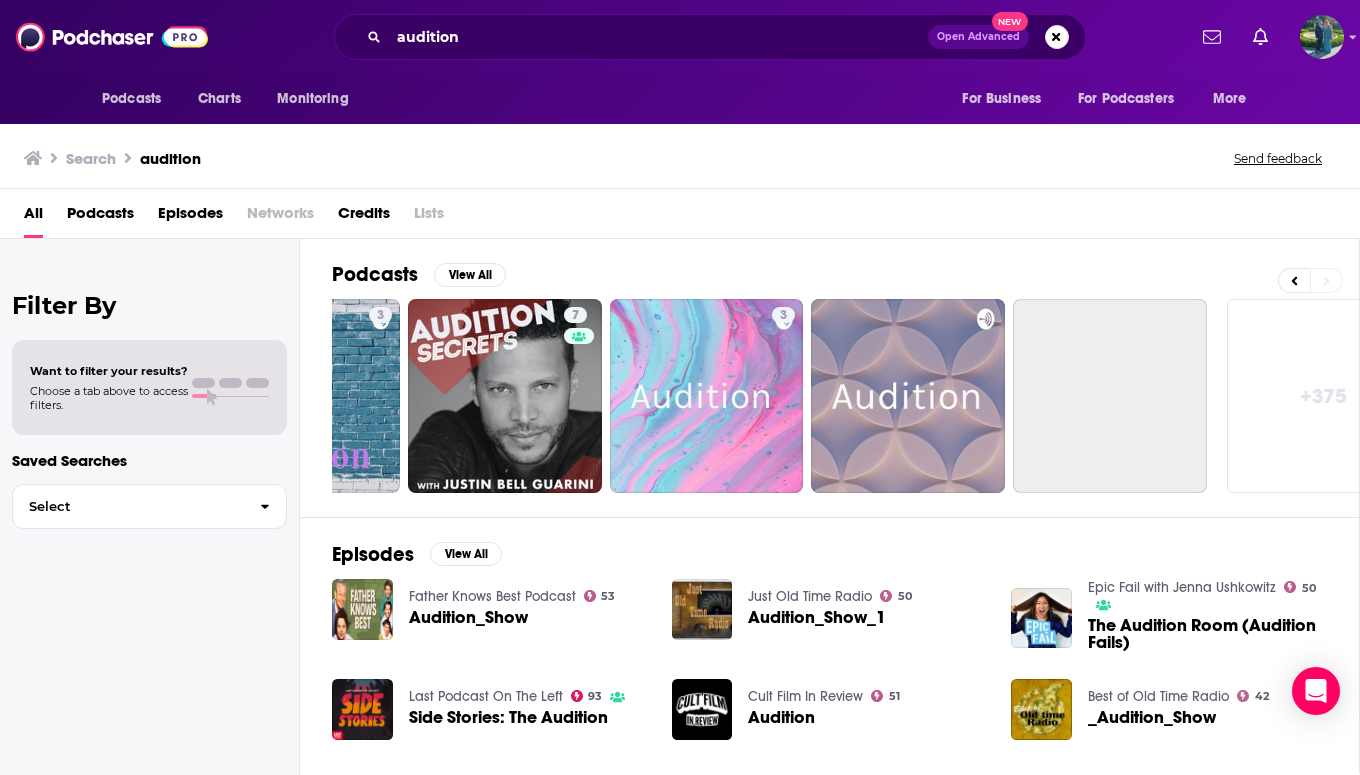 scroll, scrollTop: 0, scrollLeft: 809, axis: horizontal 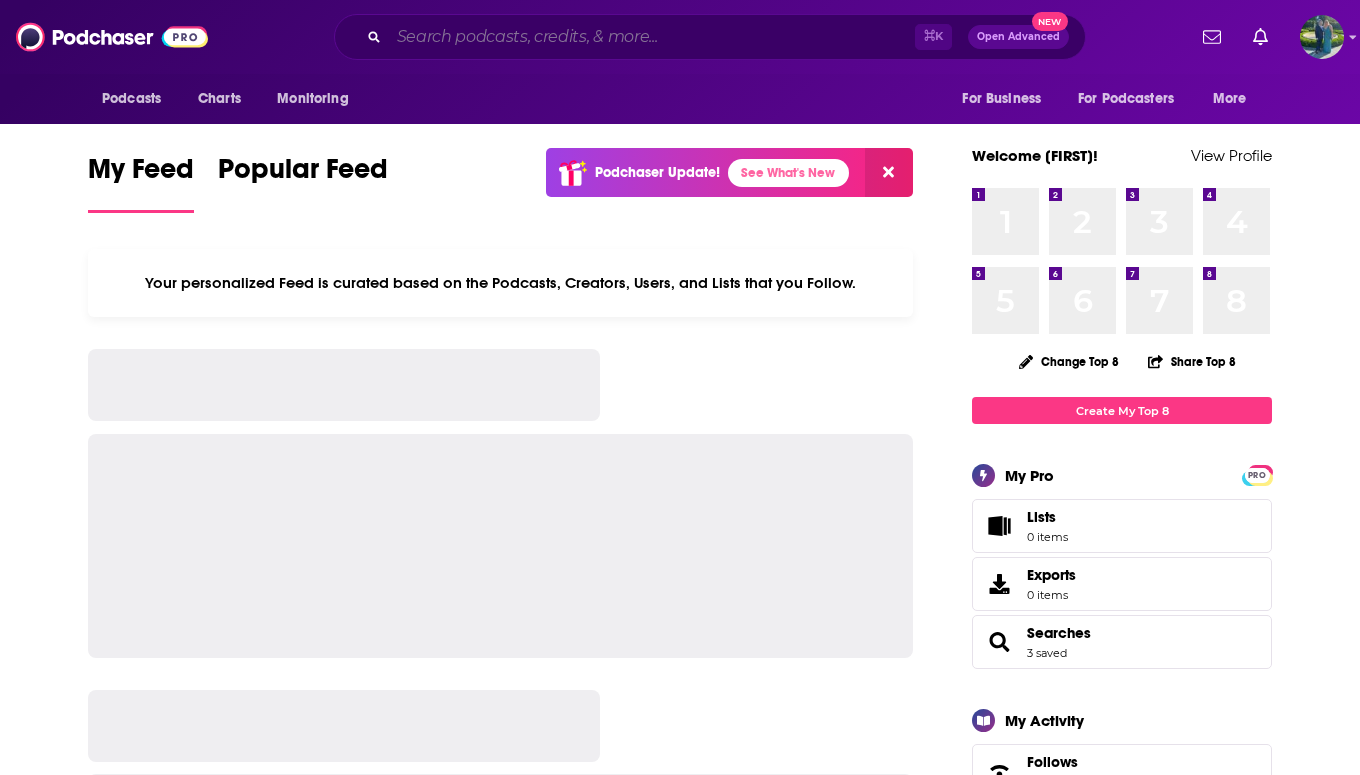click at bounding box center (652, 37) 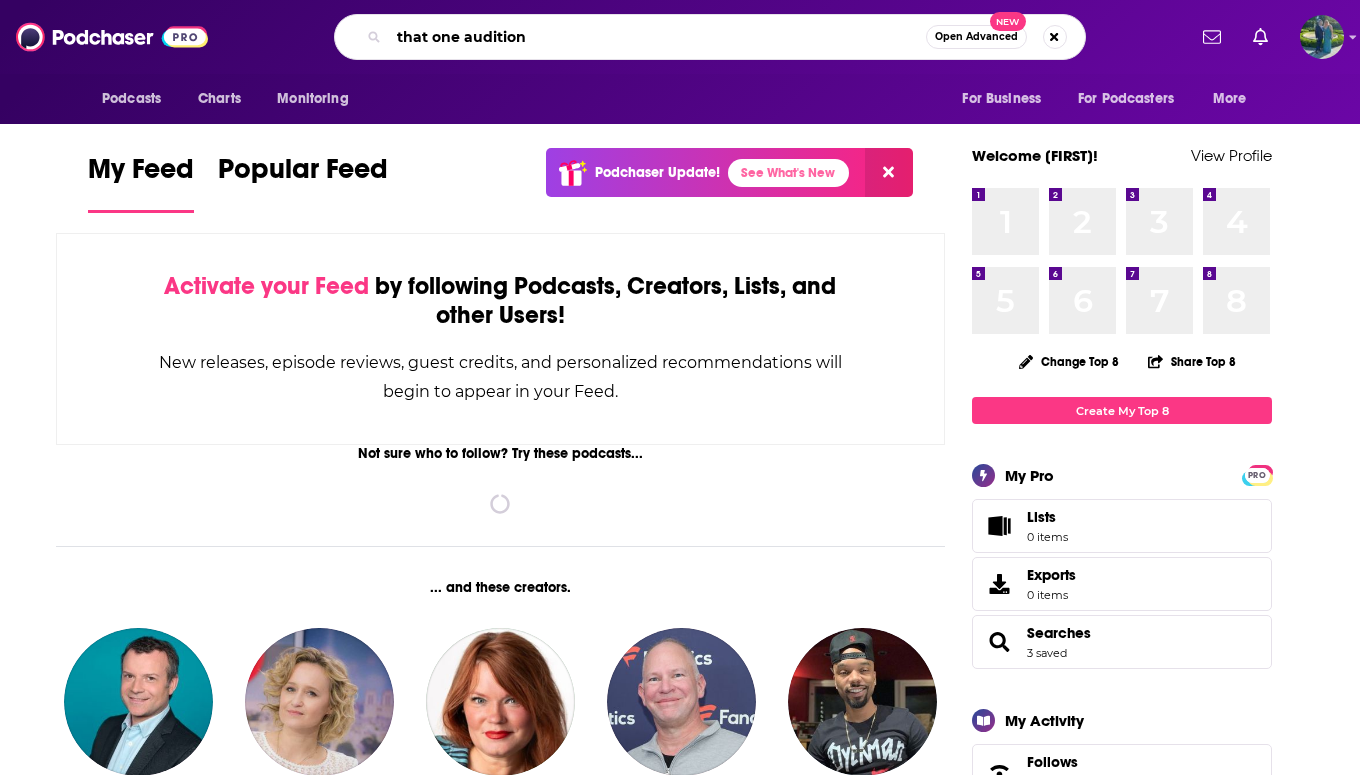 type on "that one audition" 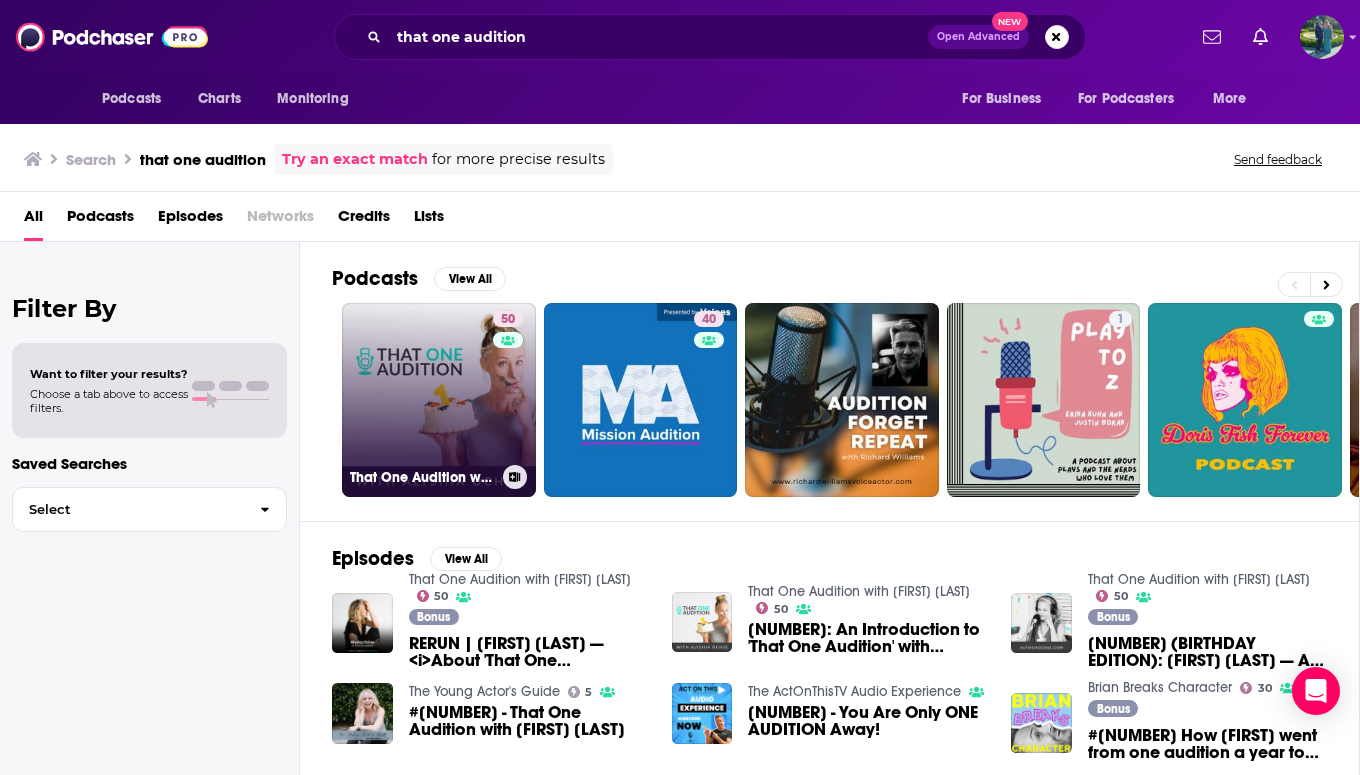 click on "50 That One Audition with Alyshia Ochse" at bounding box center [439, 400] 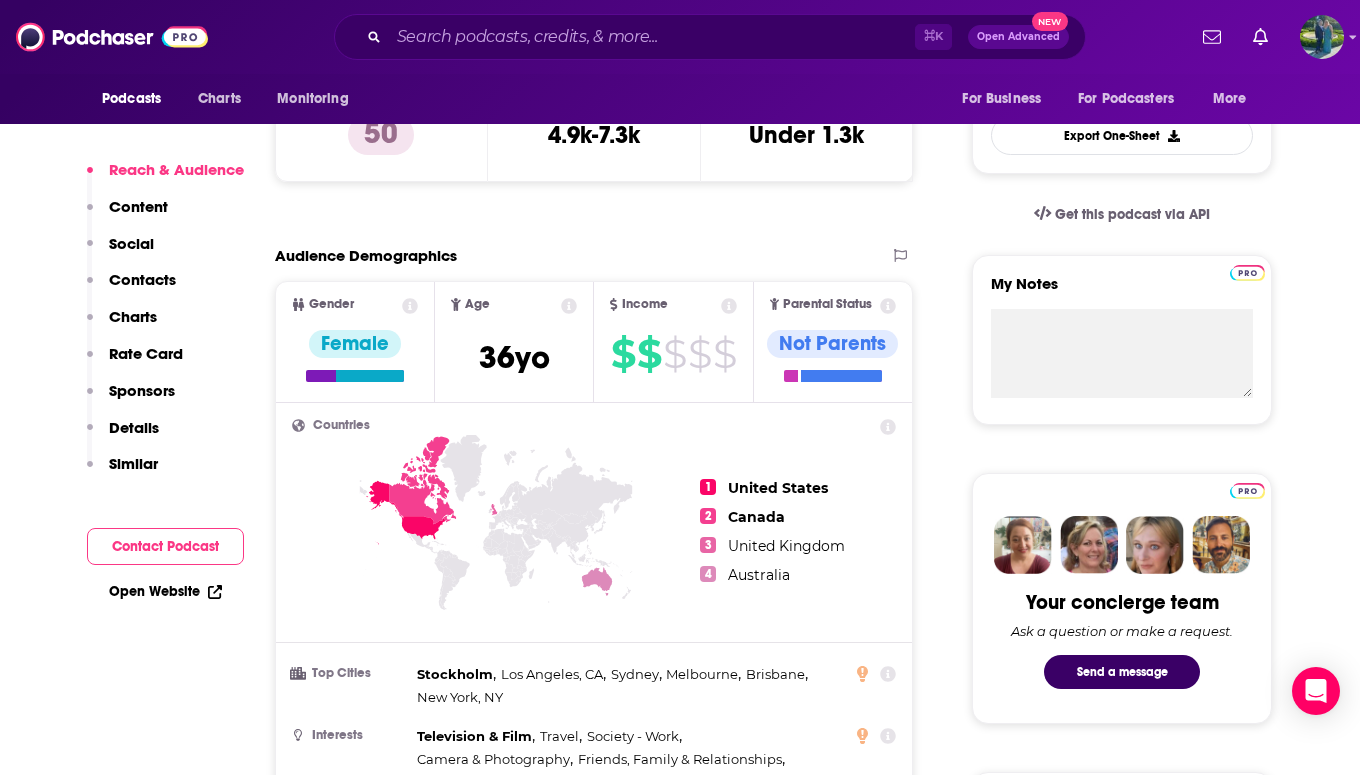 scroll, scrollTop: 0, scrollLeft: 0, axis: both 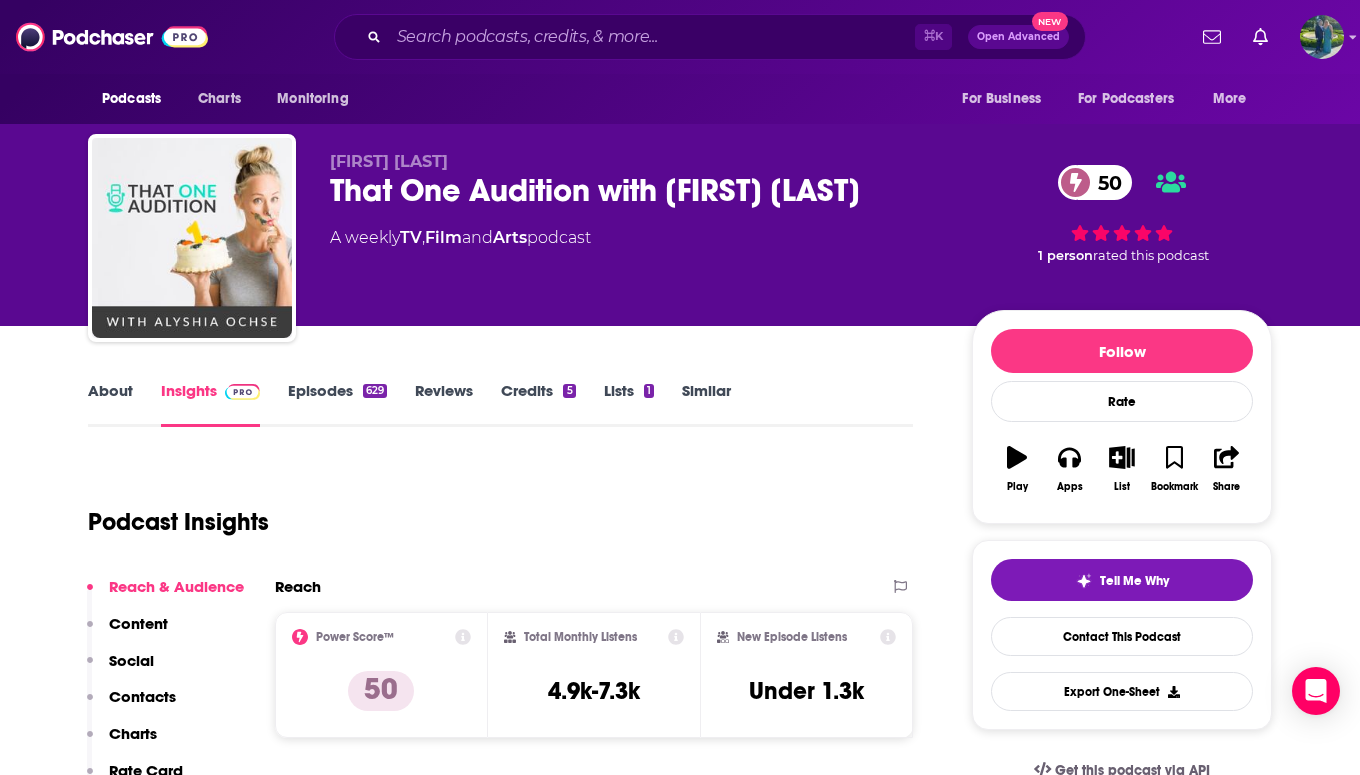 click on "About" at bounding box center [110, 404] 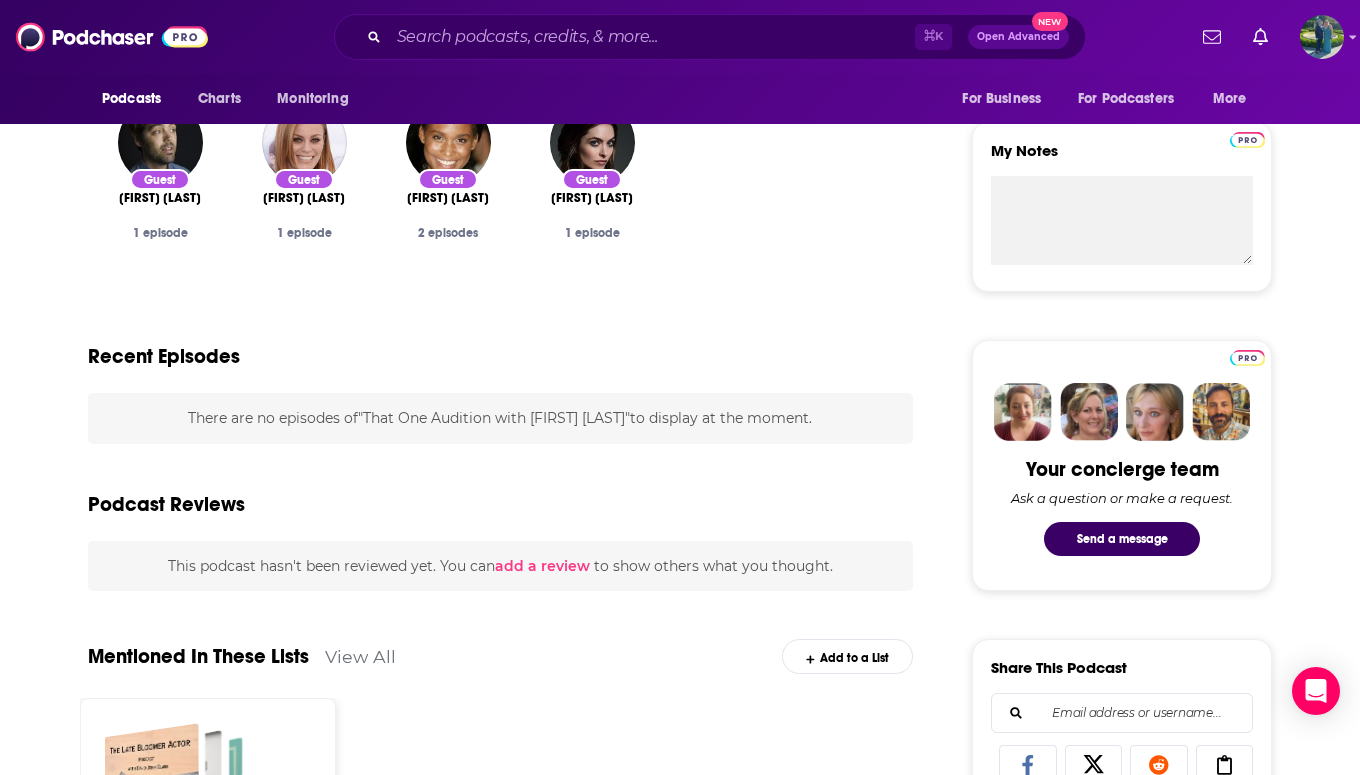 scroll, scrollTop: 0, scrollLeft: 0, axis: both 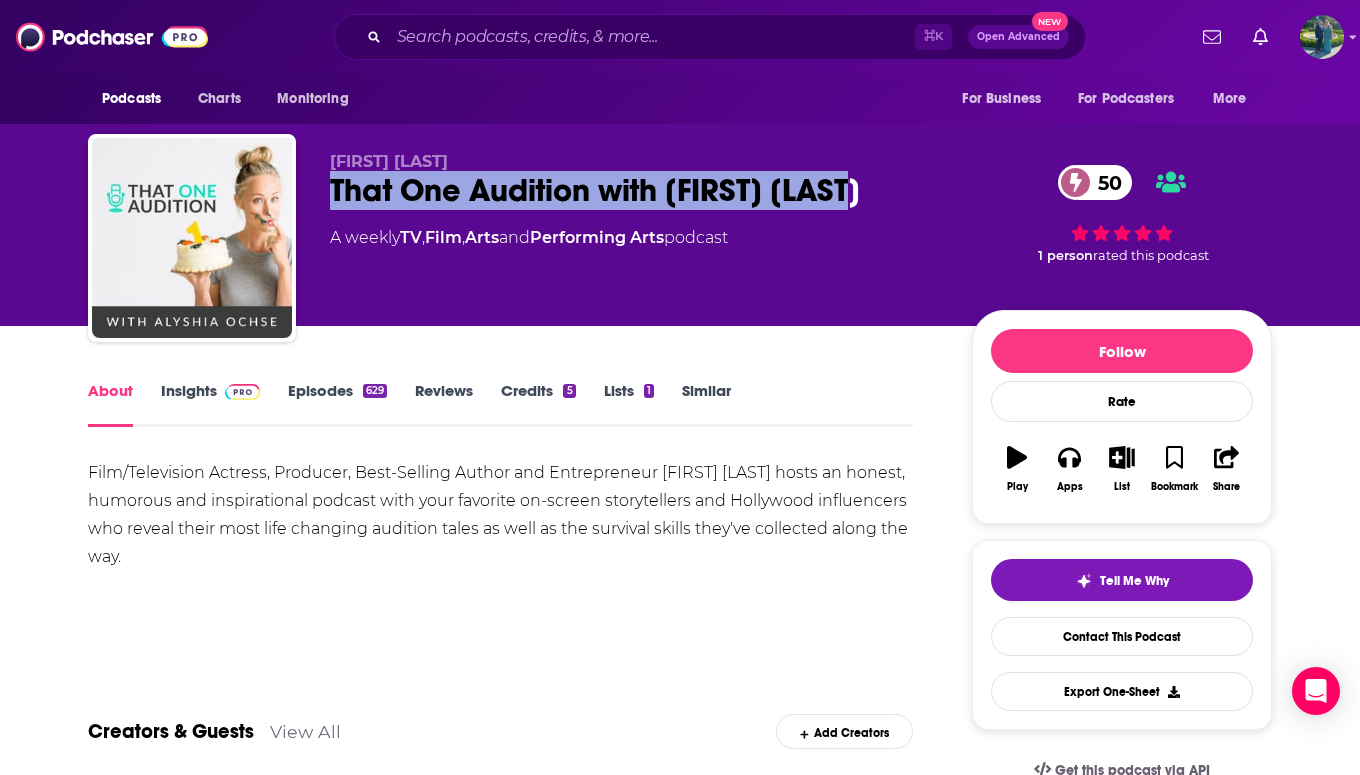 drag, startPoint x: 893, startPoint y: 188, endPoint x: 317, endPoint y: 192, distance: 576.0139 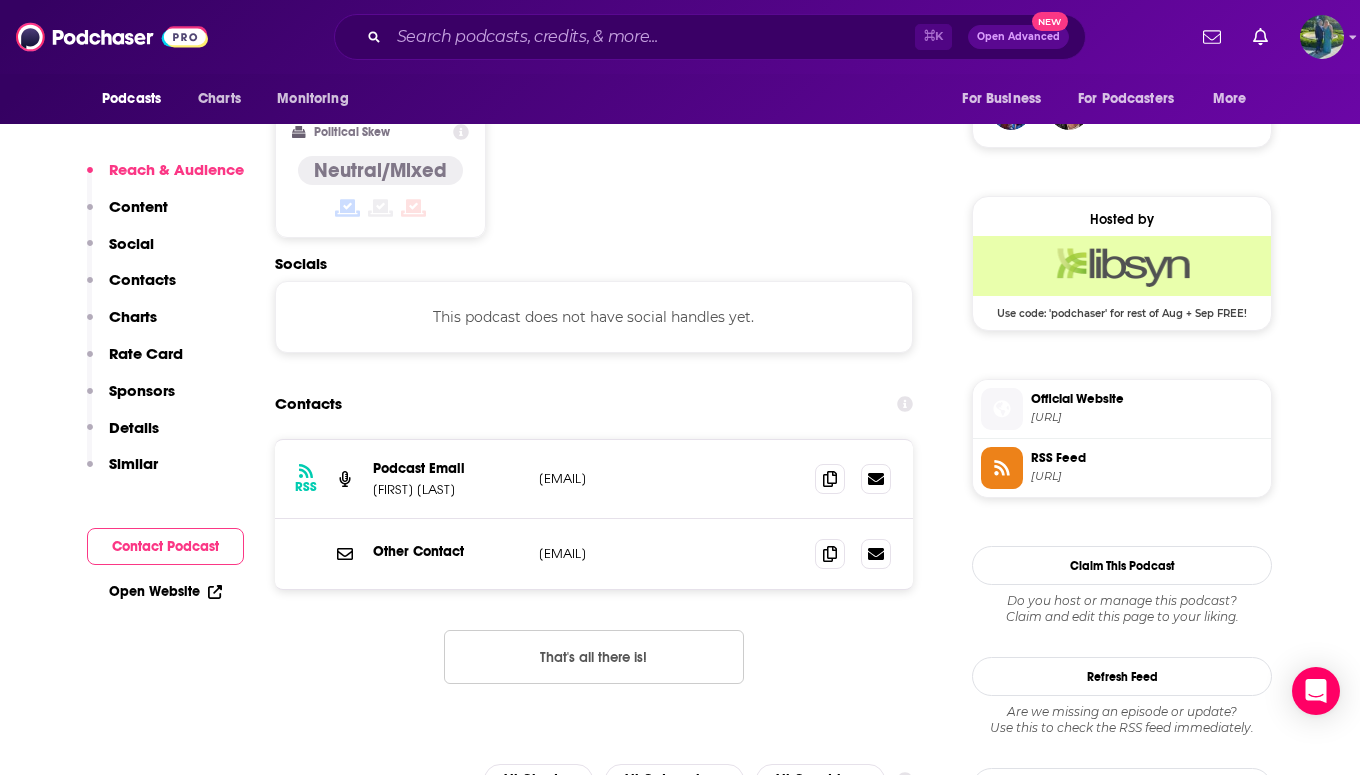 scroll, scrollTop: 1512, scrollLeft: 0, axis: vertical 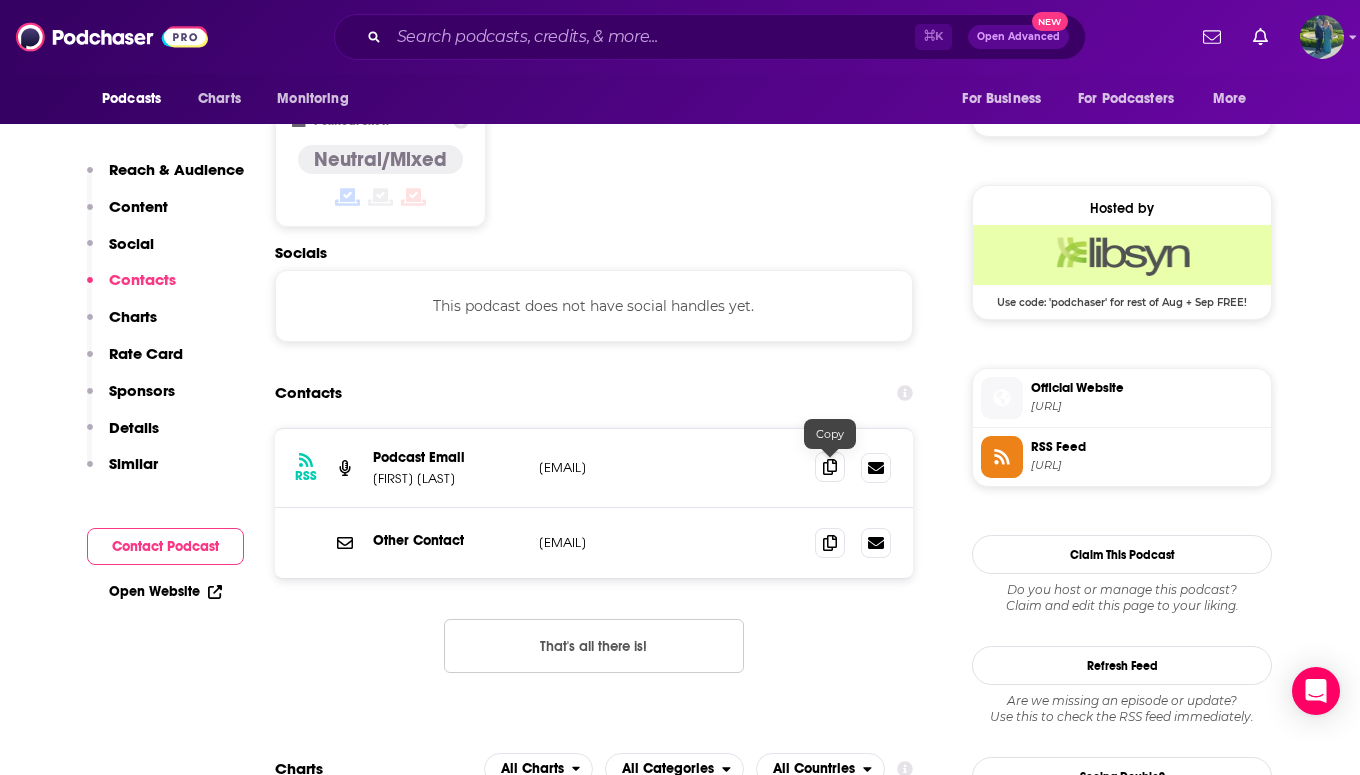click 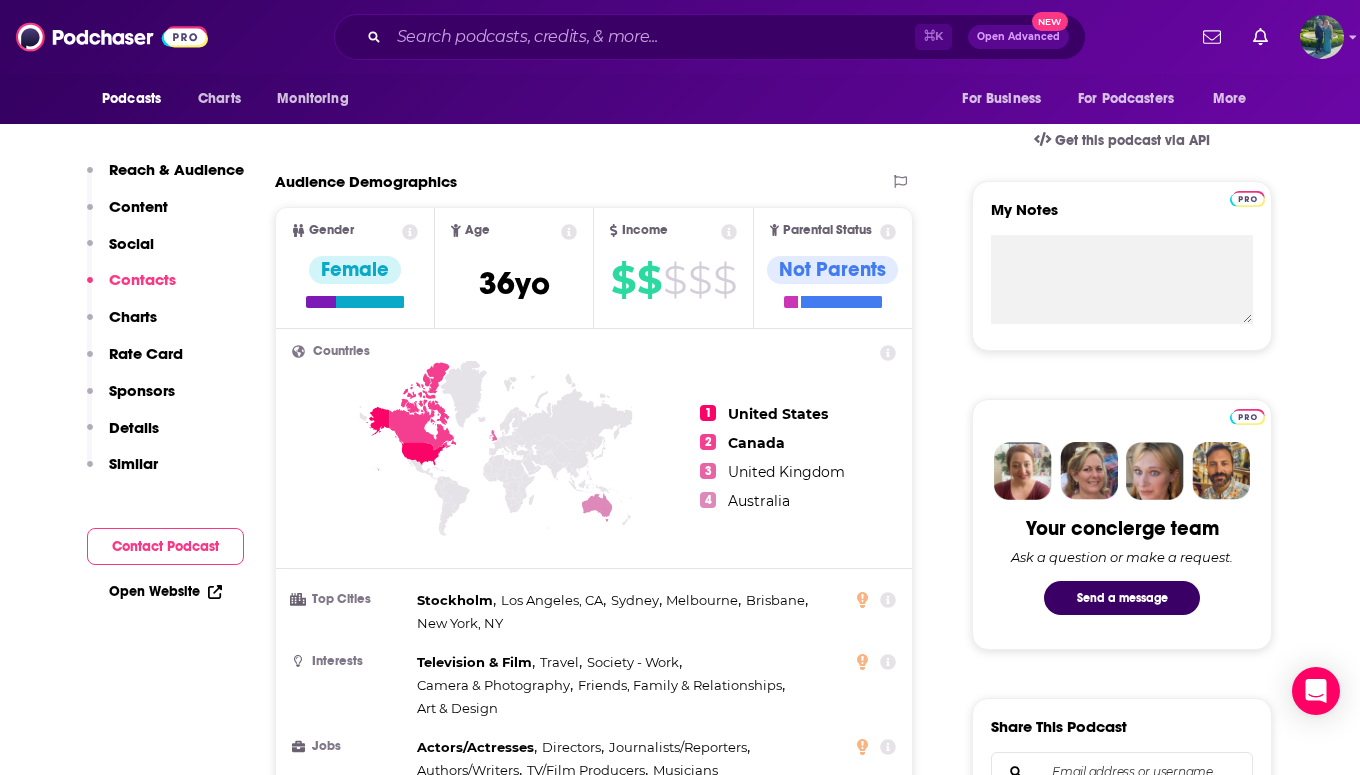 scroll, scrollTop: 0, scrollLeft: 0, axis: both 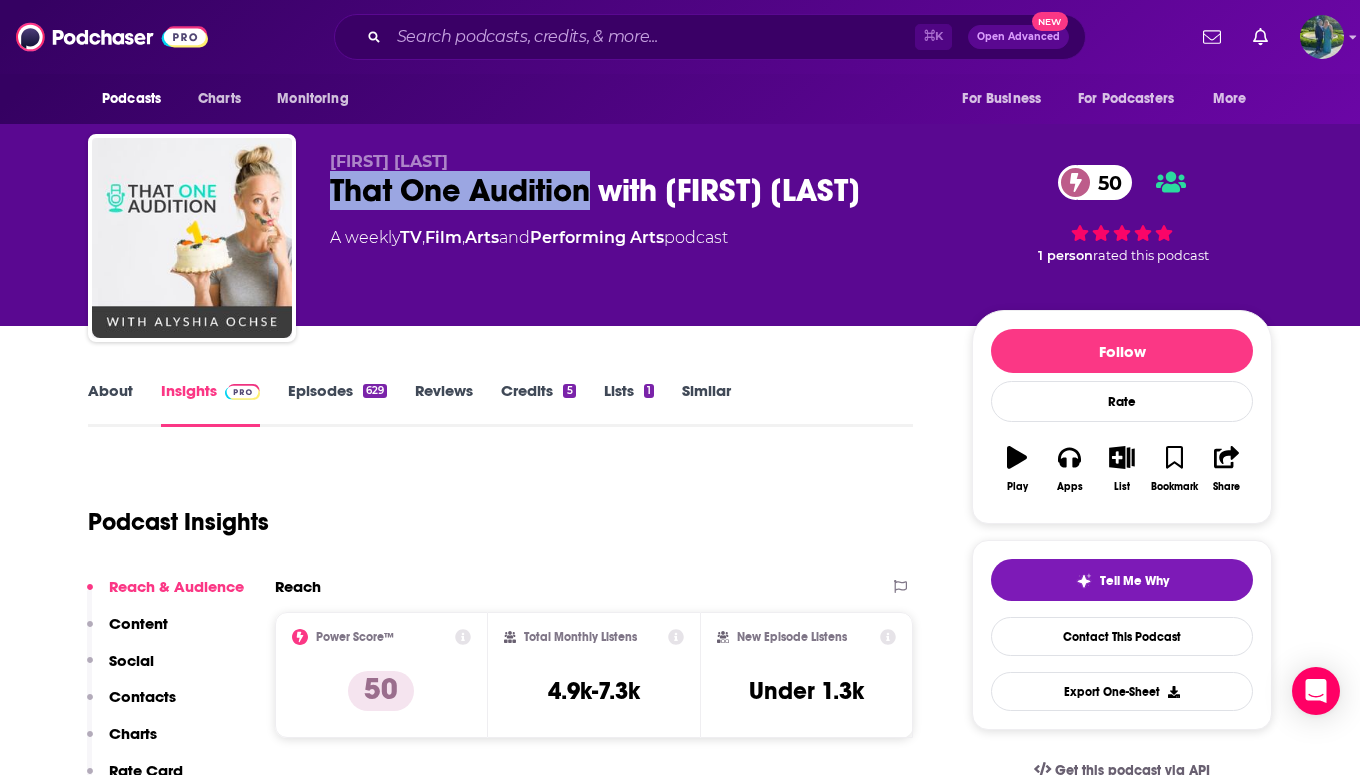 drag, startPoint x: 594, startPoint y: 190, endPoint x: 332, endPoint y: 192, distance: 262.00763 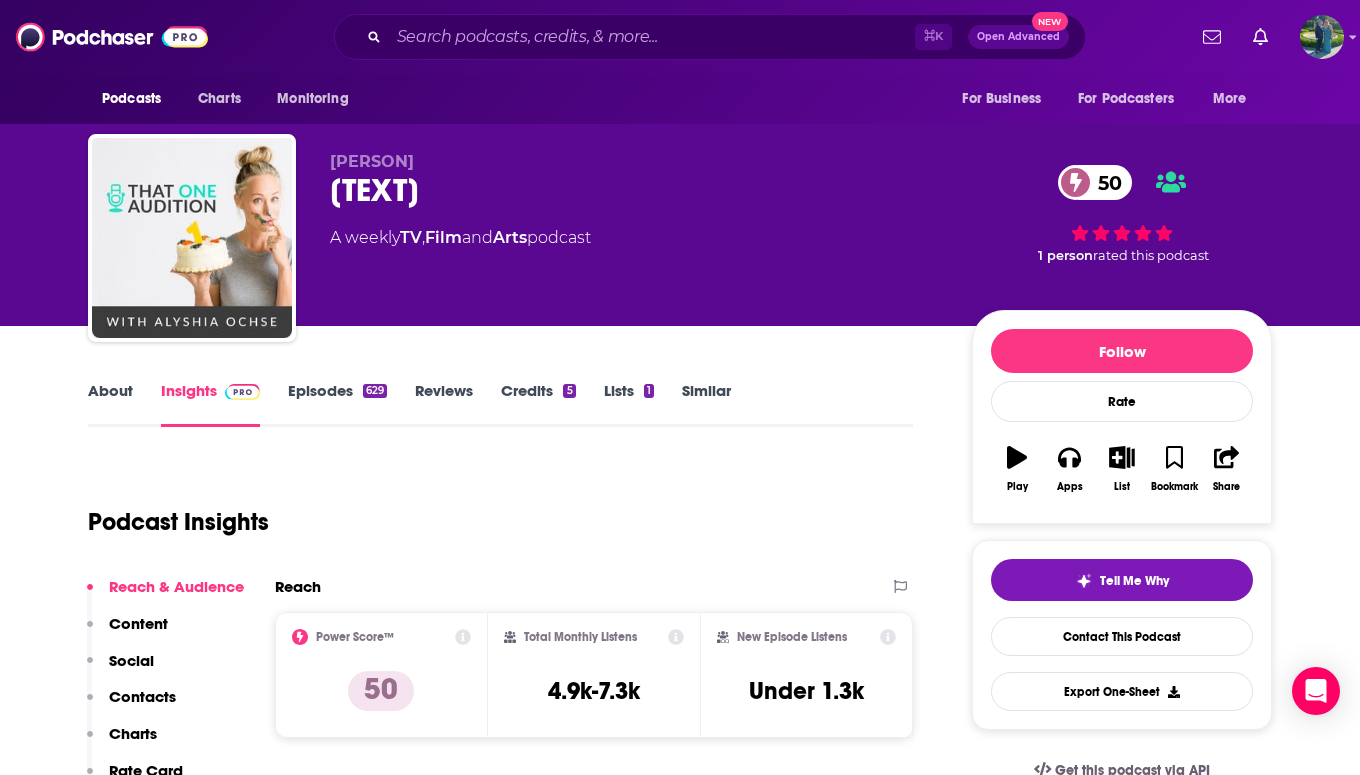 scroll, scrollTop: 0, scrollLeft: 0, axis: both 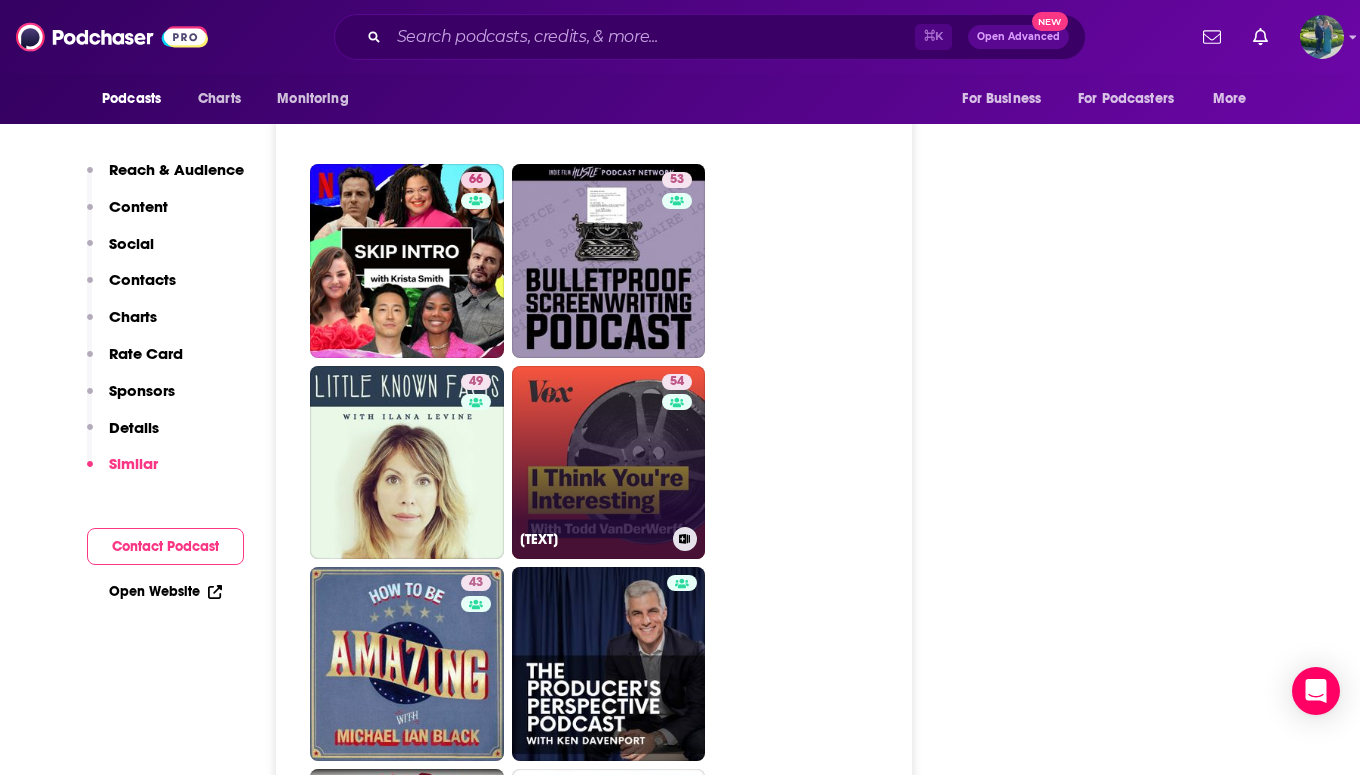 click on "54 I Think You're Interesting" at bounding box center (609, 463) 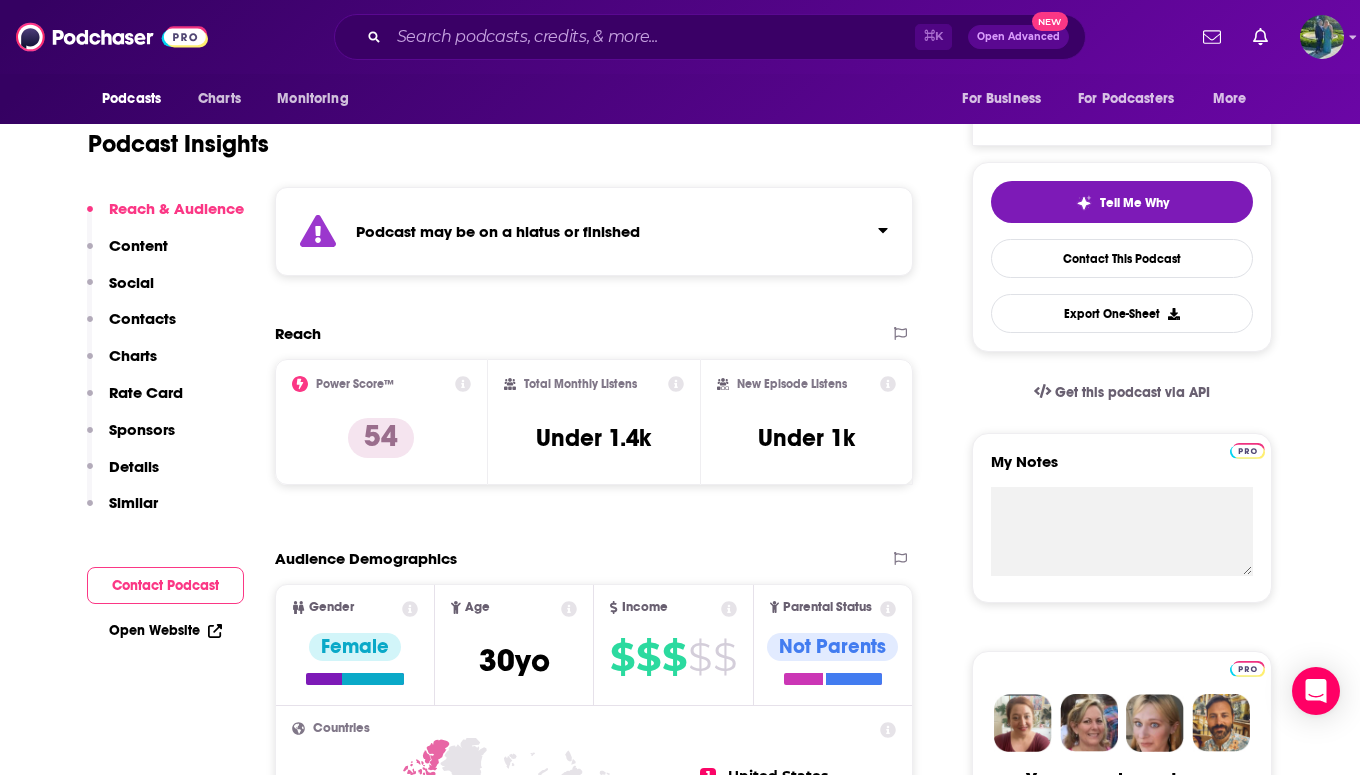 scroll, scrollTop: 0, scrollLeft: 0, axis: both 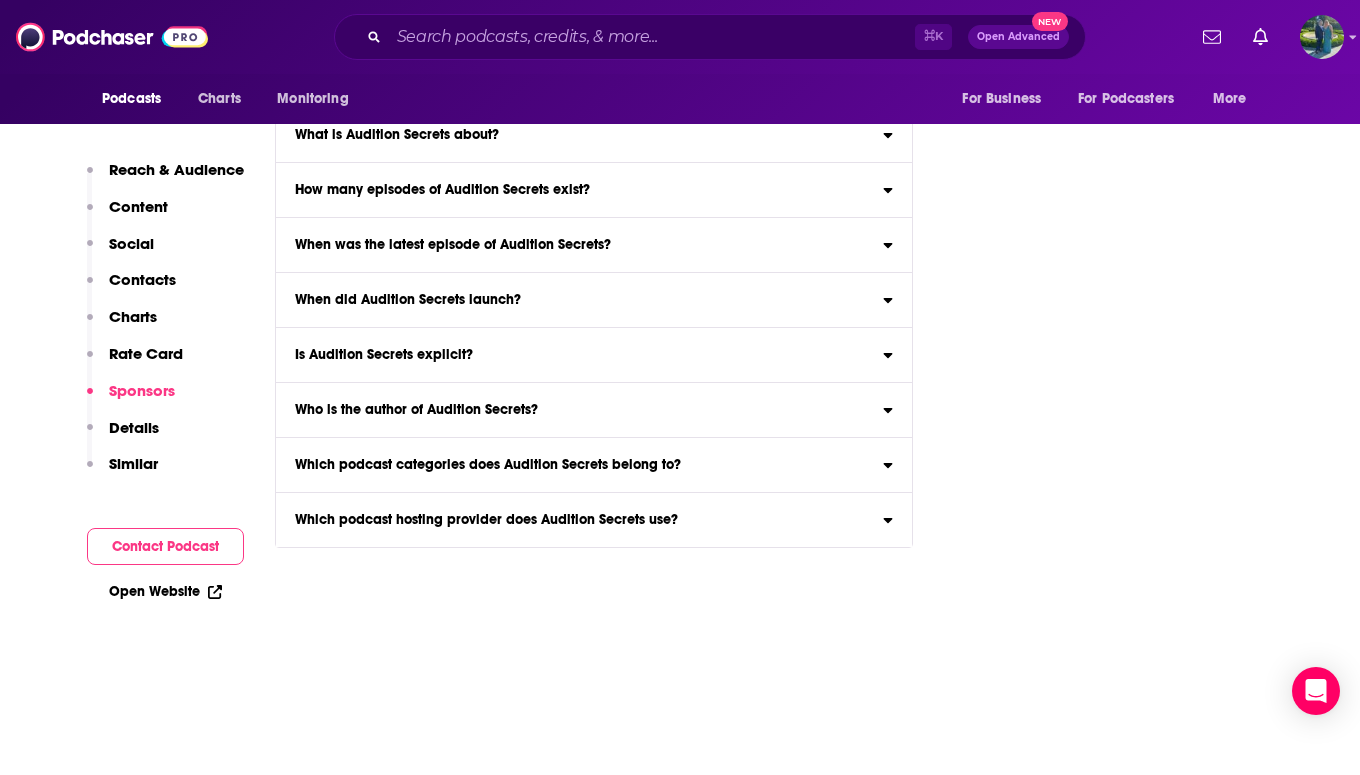 click on "Similar" at bounding box center [133, 463] 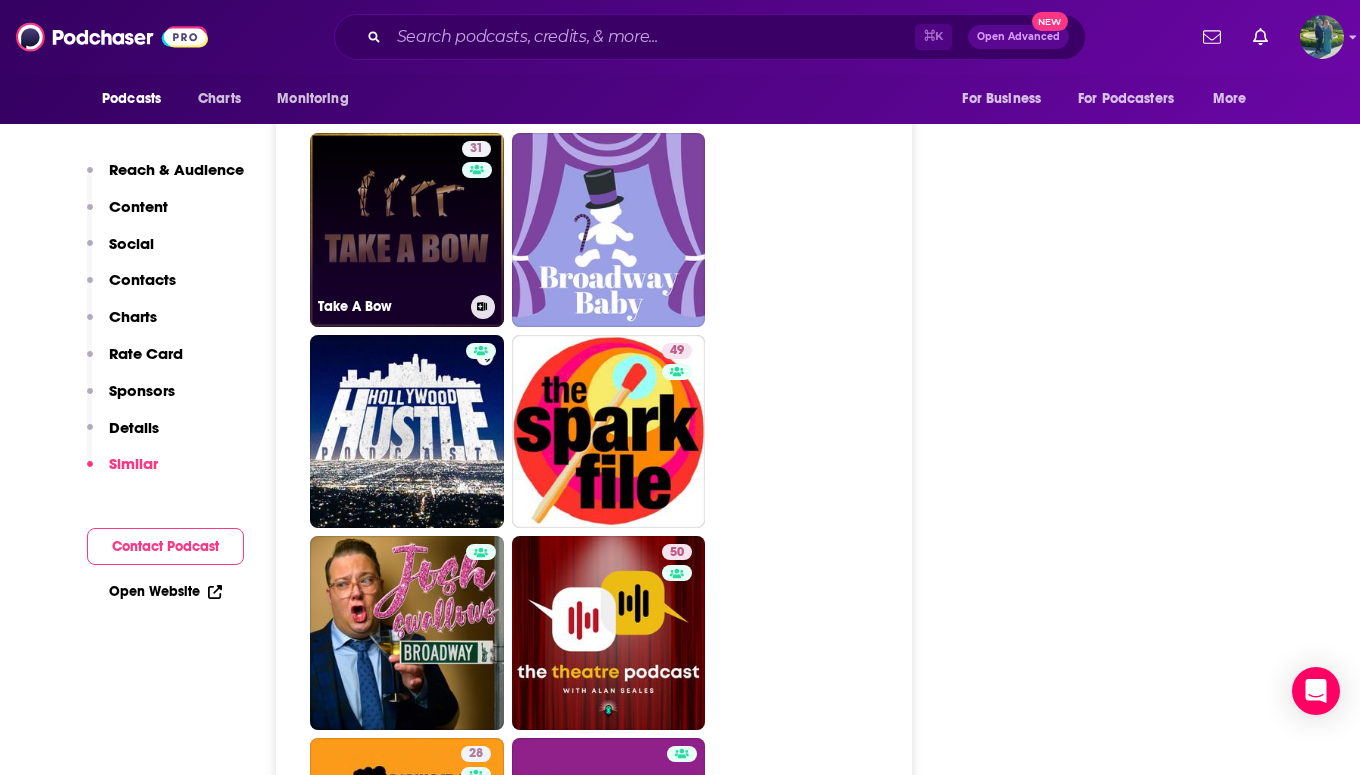 scroll, scrollTop: 3470, scrollLeft: 0, axis: vertical 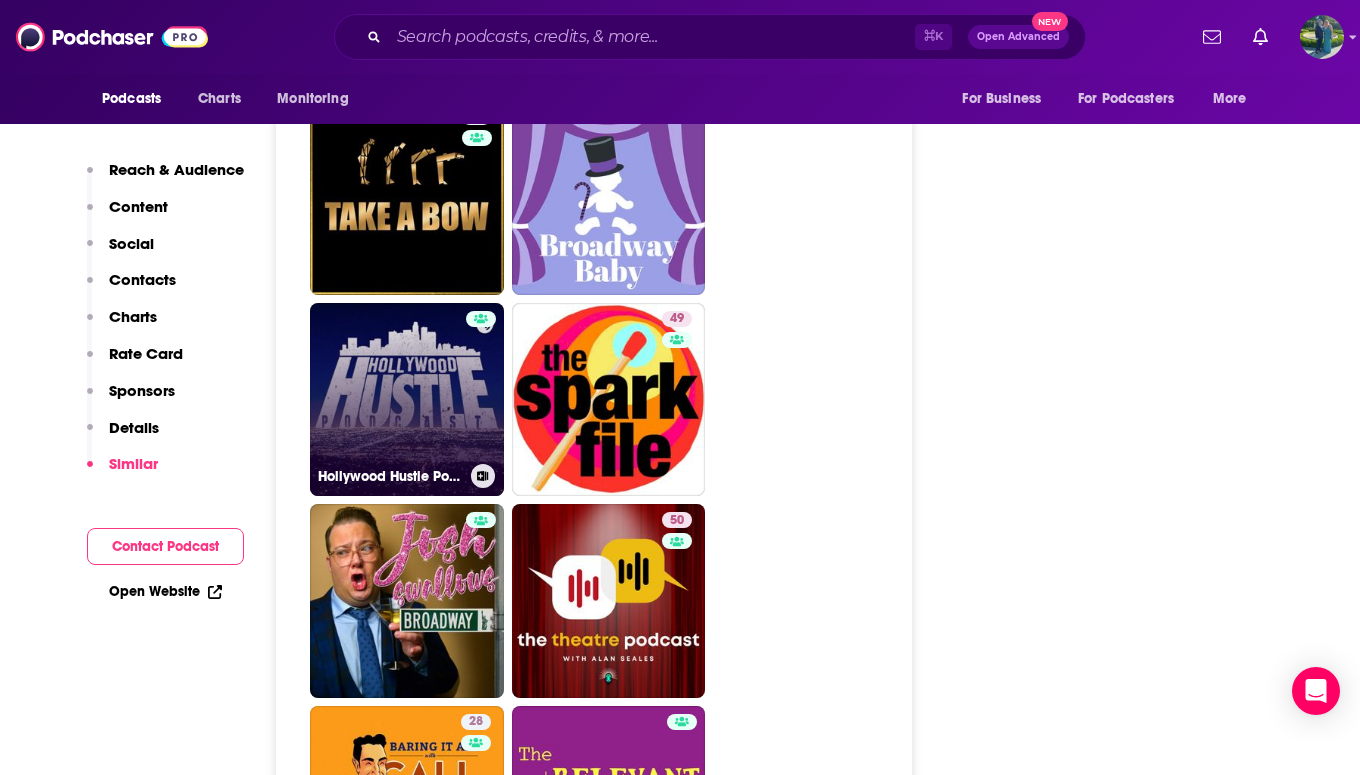 type 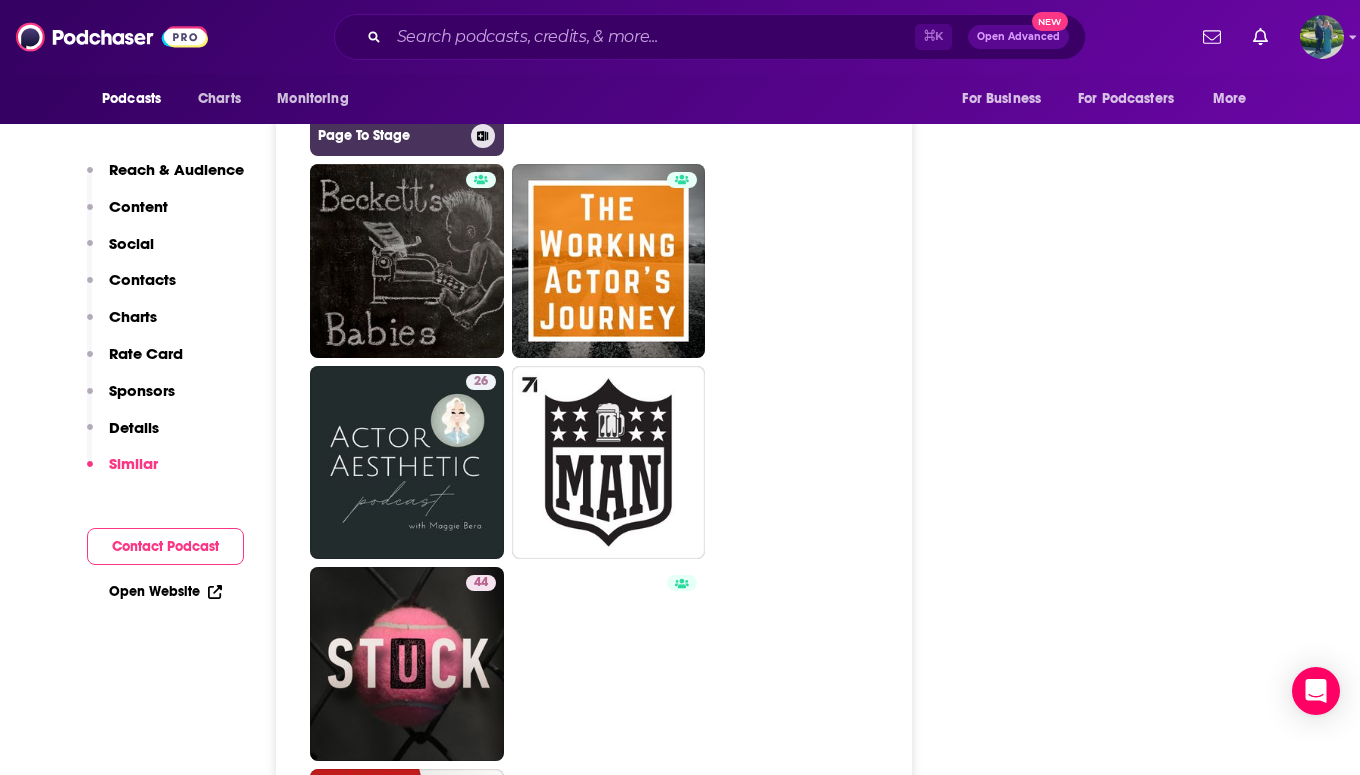 scroll, scrollTop: 4437, scrollLeft: 0, axis: vertical 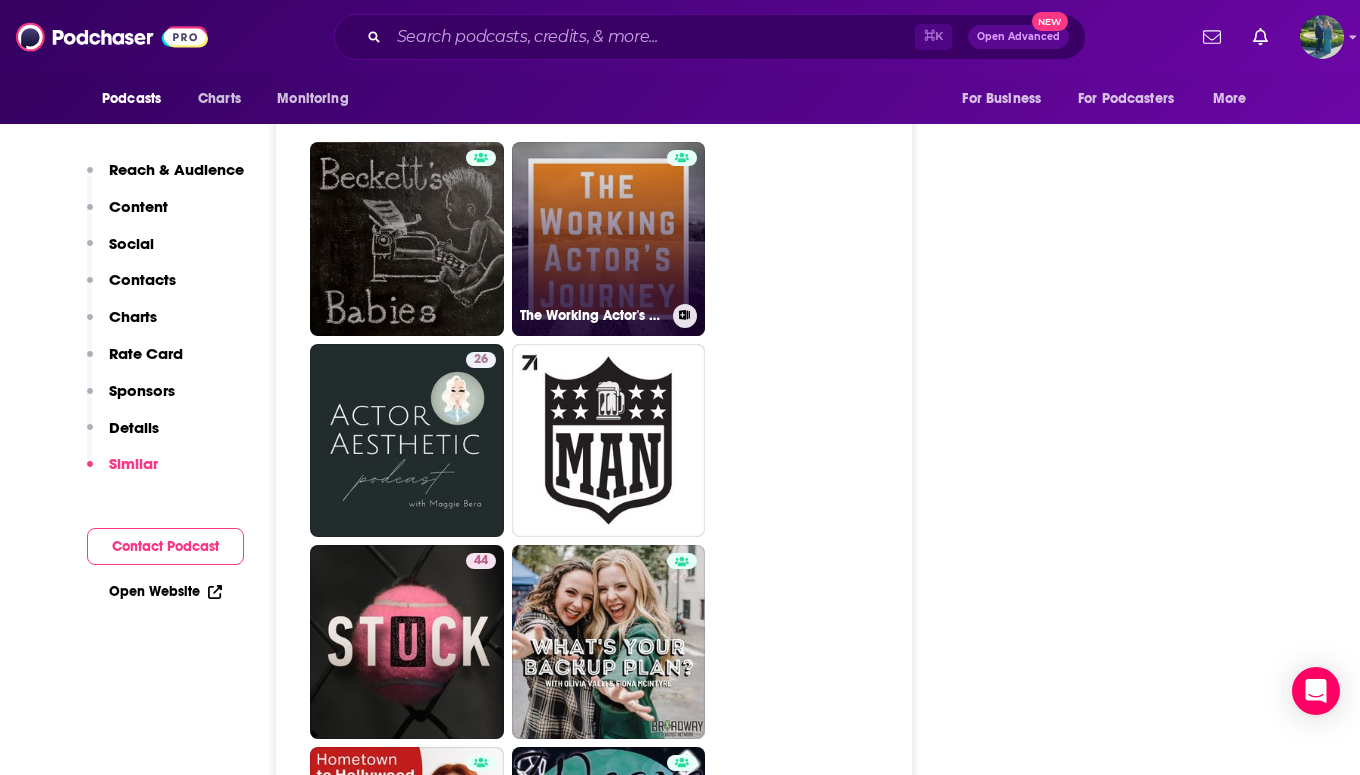 click on "The Working Actor's Journey" at bounding box center [609, 239] 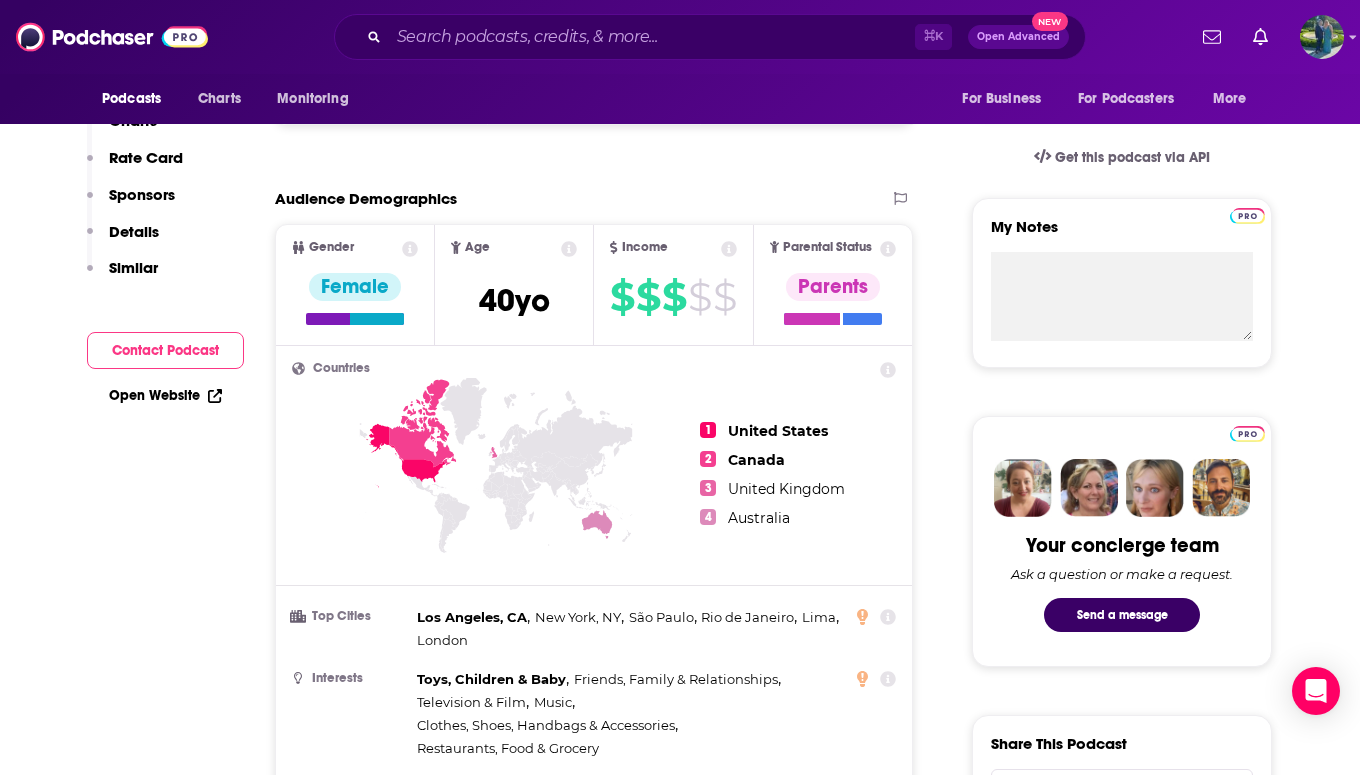 scroll, scrollTop: 0, scrollLeft: 0, axis: both 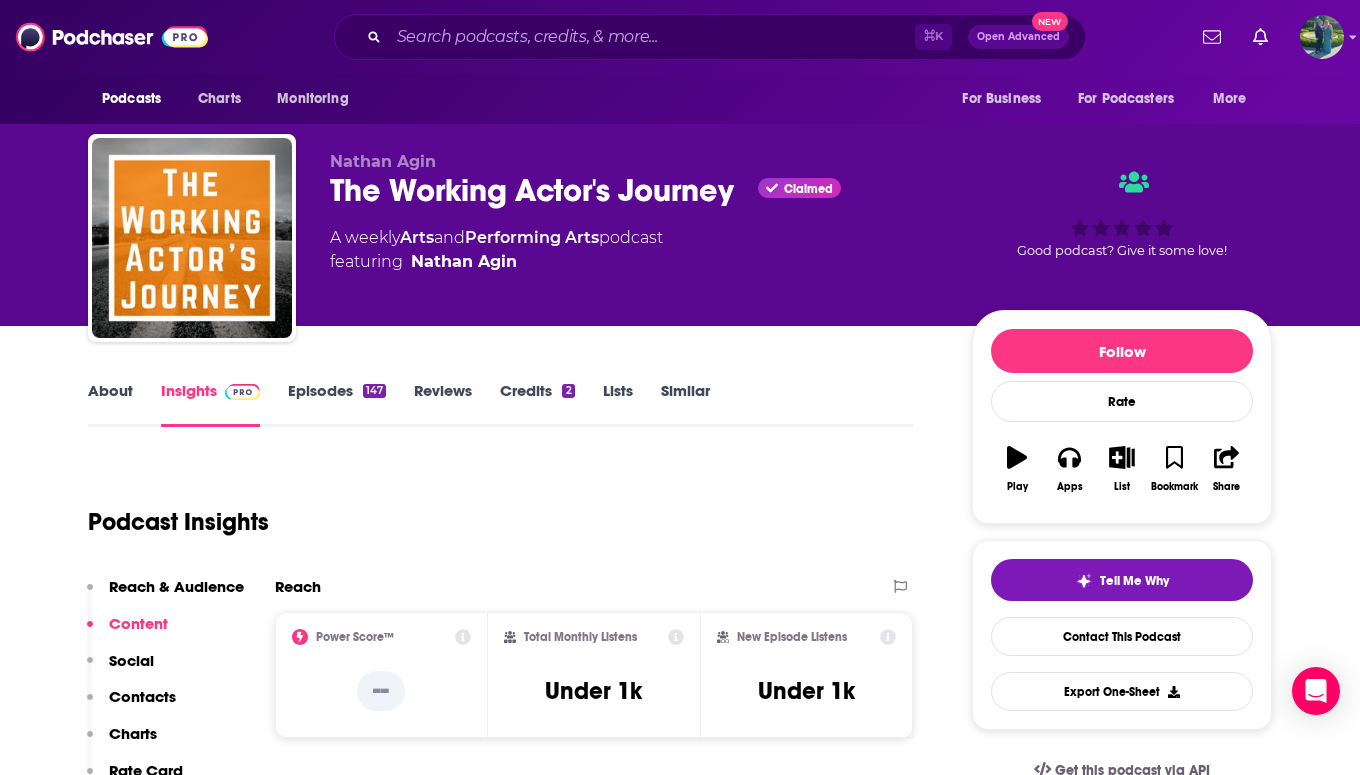 click on "About Insights Episodes [NUMBER] Reviews Credits [NUMBER] Lists Similar Podcast Insights Reach & Audience Content Social Contacts Charts Rate Card Sponsors Details Similar Contact Podcast Open Website Reach Power Score™ -- Total Monthly Listens Under [NUMBER] New Episode Listens Under [NUMBER] Export One-Sheet Audience Demographics Gender Female Age [NUMBER] Income $ $ $ $ $ Parental Status Parents Countries [NUMBER] United States [NUMBER] Canada [NUMBER] United Kingdom [NUMBER] Australia Top Cities Los Angeles, CA , New York, NY , São Paulo , Rio de Janeiro , Lima , London Interests Toys, Children & Baby , Friends, Family & Relationships , Television & Film , Music , Clothes, Shoes, Handbags & Accessories , Restaurants, Food & Grocery Jobs Social Media Managers , Graphic Designers , Artists , Chefs , Authors/Writers , Directors Ethnicities White / Caucasian , Hispanic , Asian , African American Show More Content Political Skew Neutral/Mixed Socials X/Twitter @wajpodcast [NUMBER] Facebook @wajpodcast [NUMBER] Twitter @theworkngactors Host Link Contacts RSS Charts" at bounding box center [680, 5479] 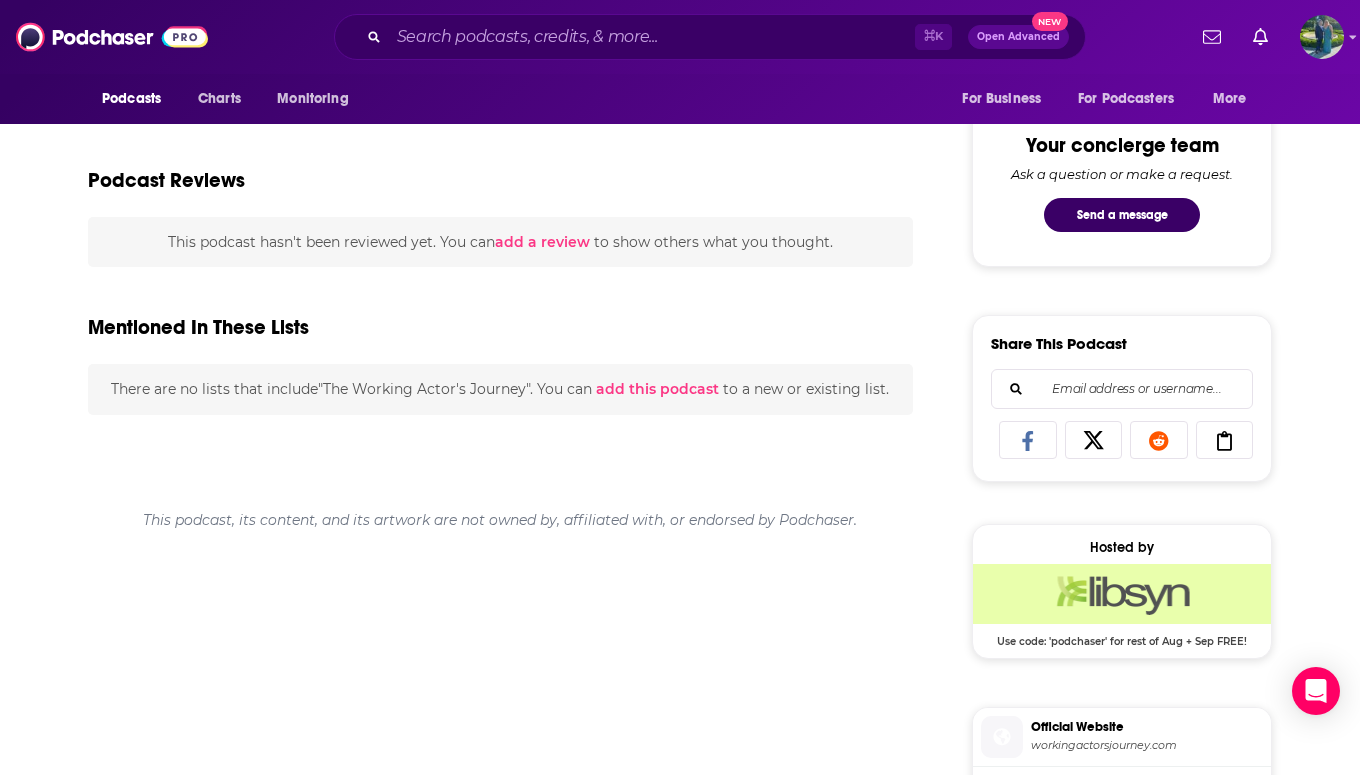 scroll, scrollTop: 1014, scrollLeft: 0, axis: vertical 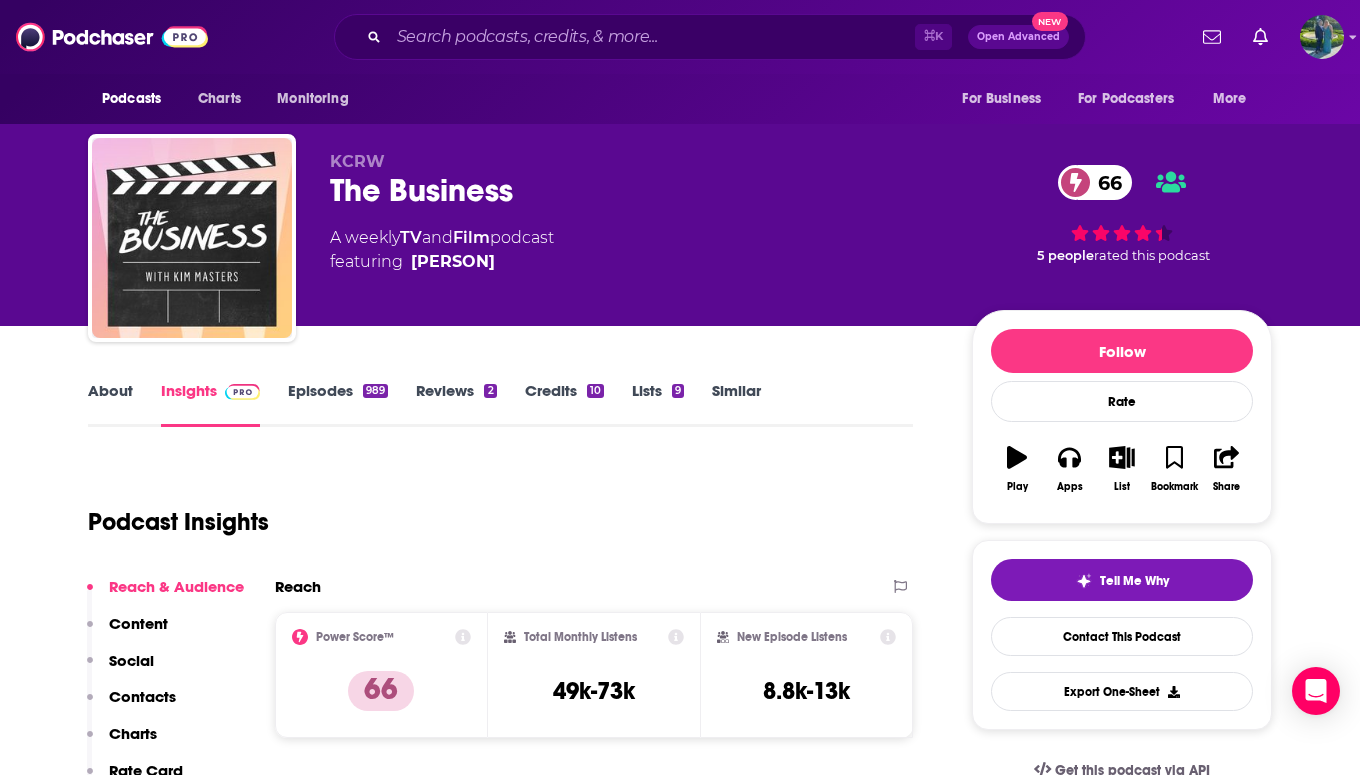 click on "About" at bounding box center [110, 404] 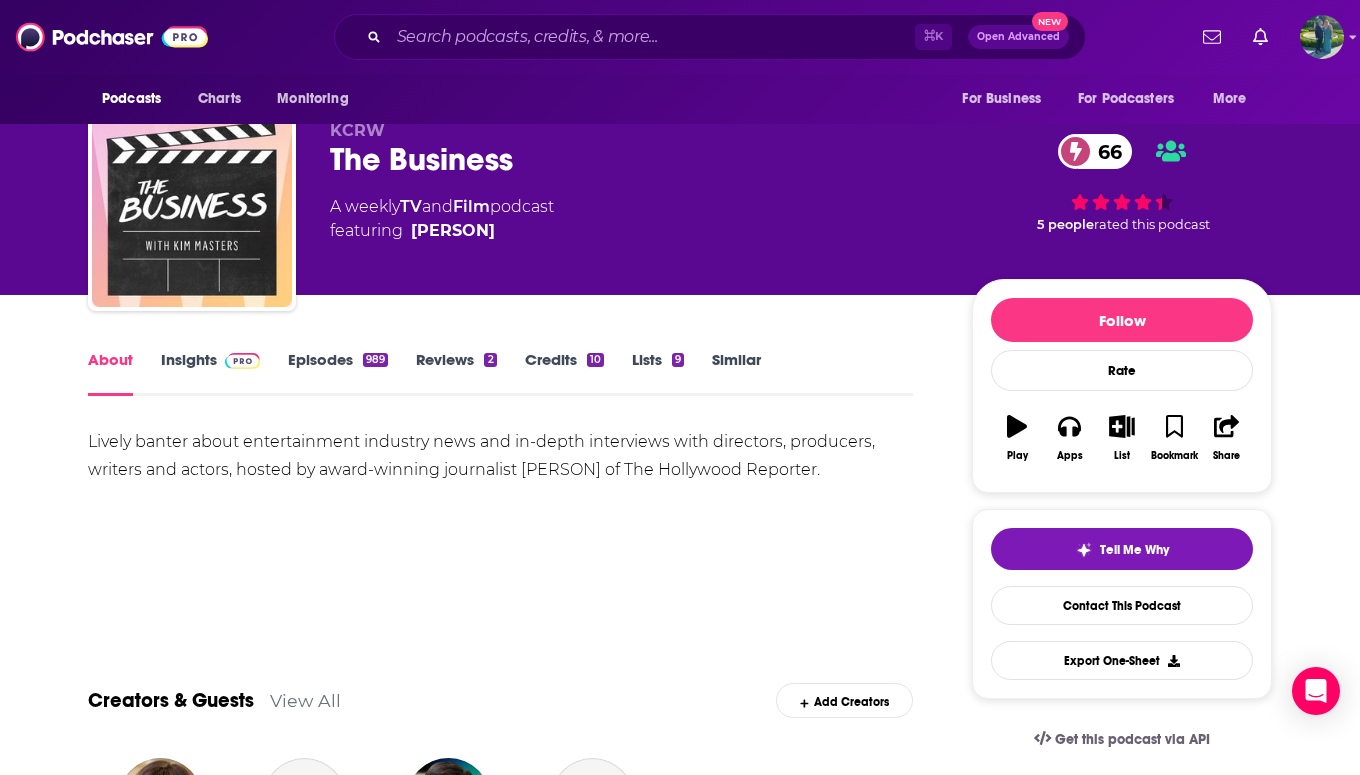 scroll, scrollTop: 0, scrollLeft: 0, axis: both 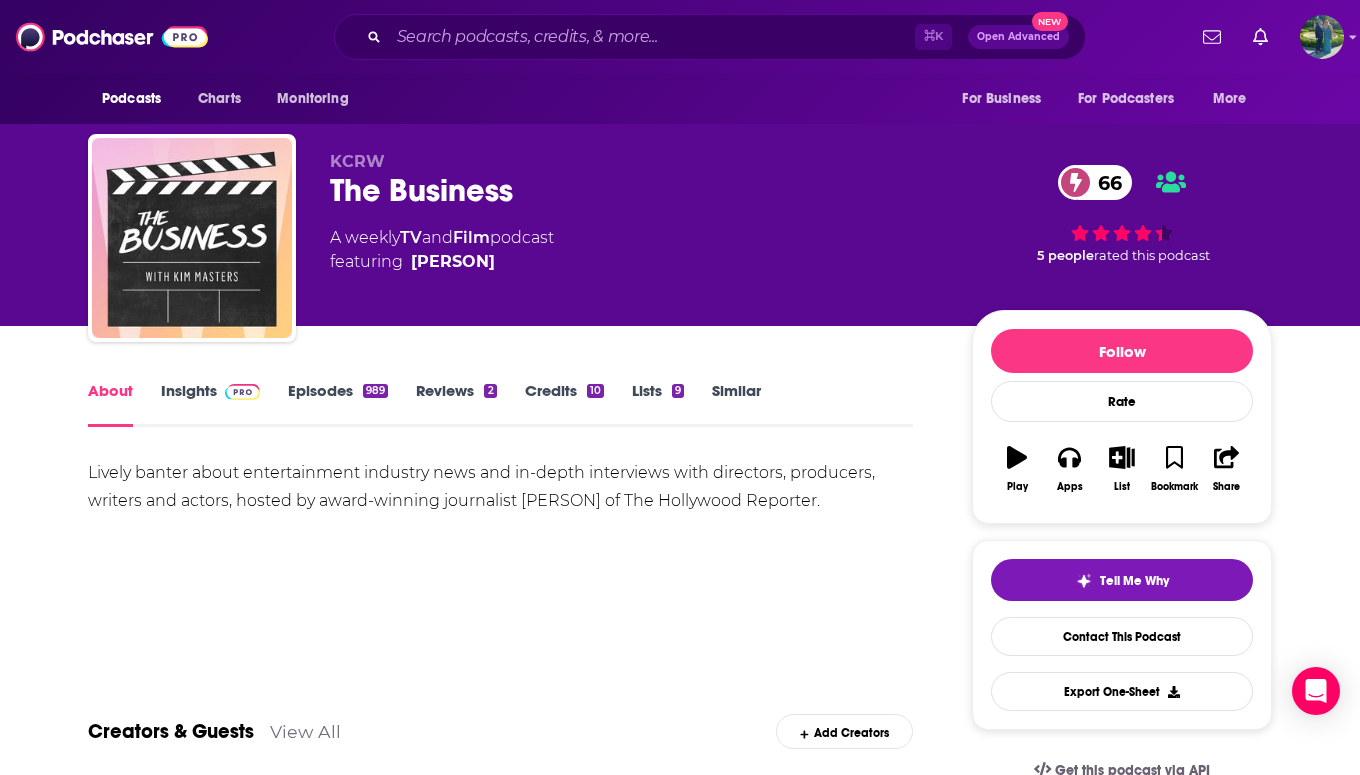 click on "Insights" at bounding box center [210, 404] 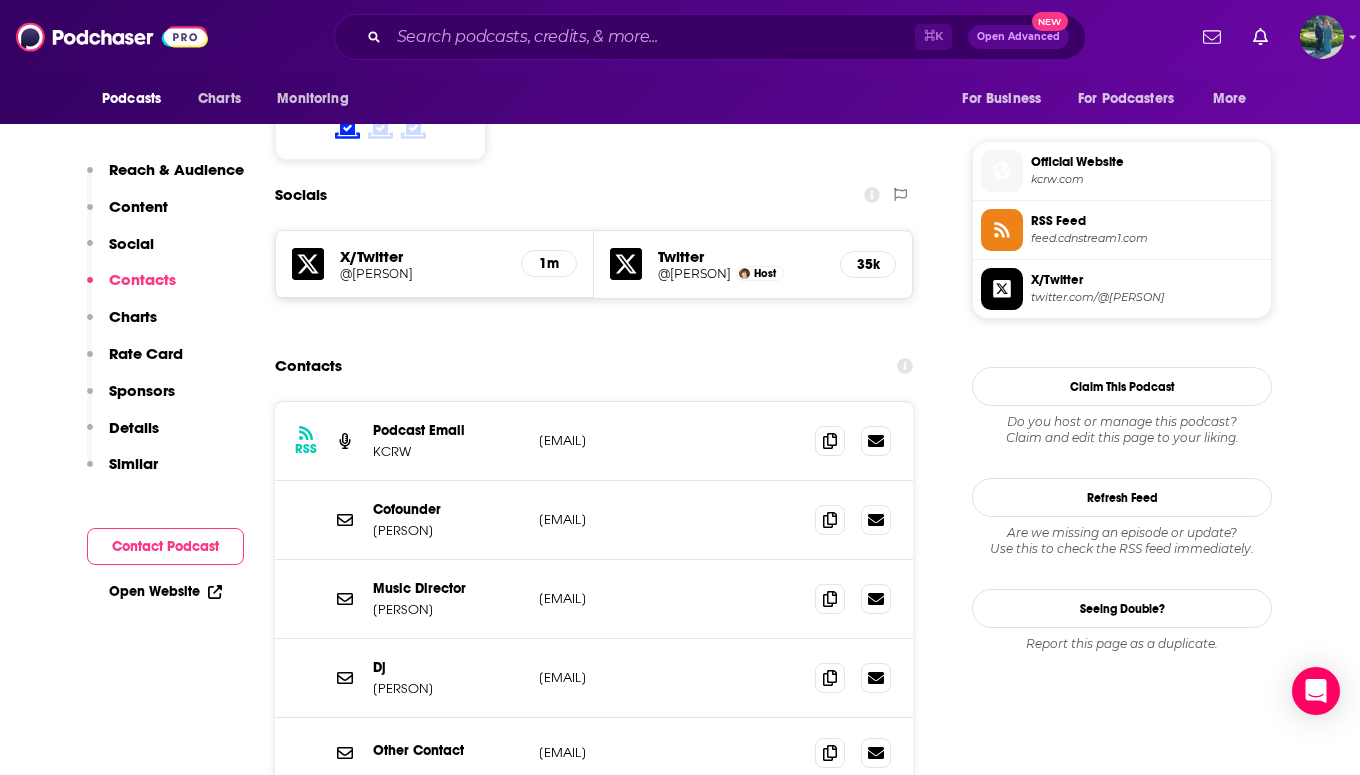 scroll, scrollTop: 1575, scrollLeft: 0, axis: vertical 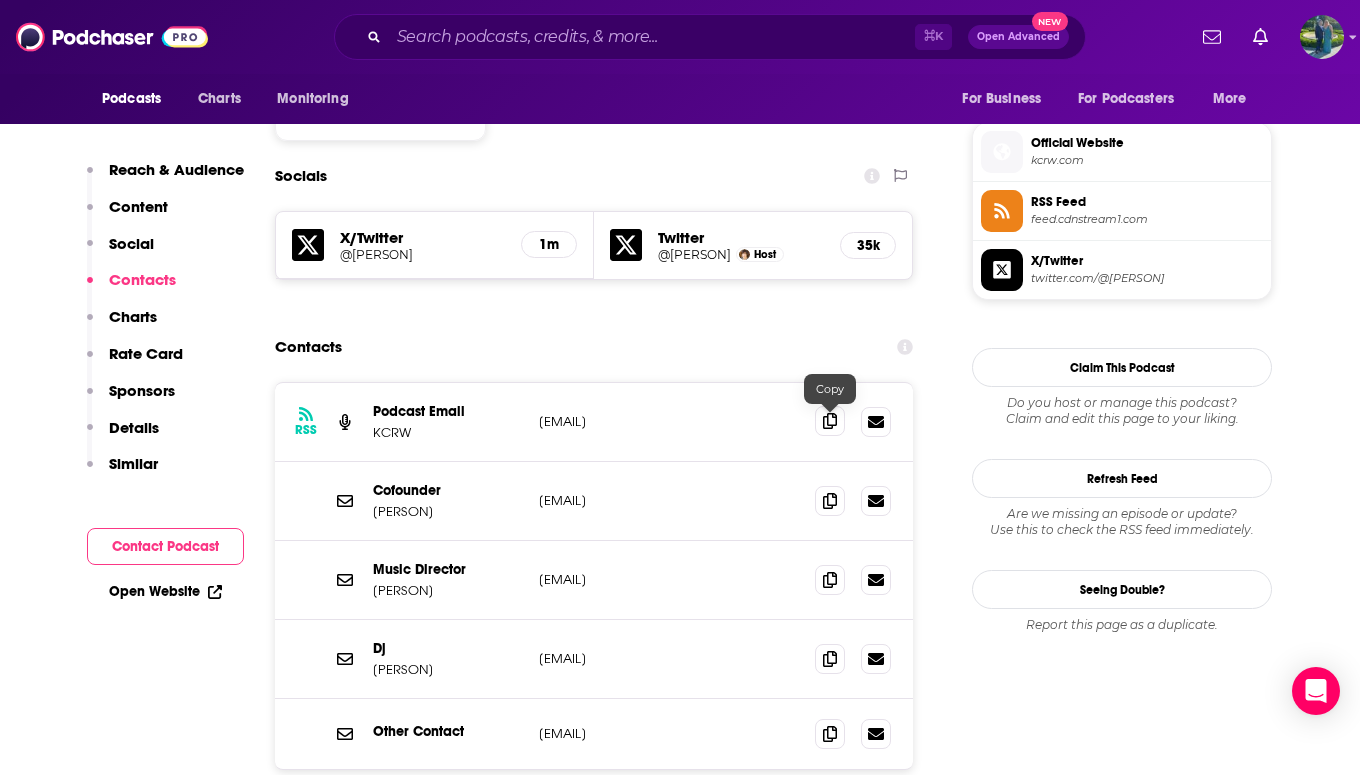 click 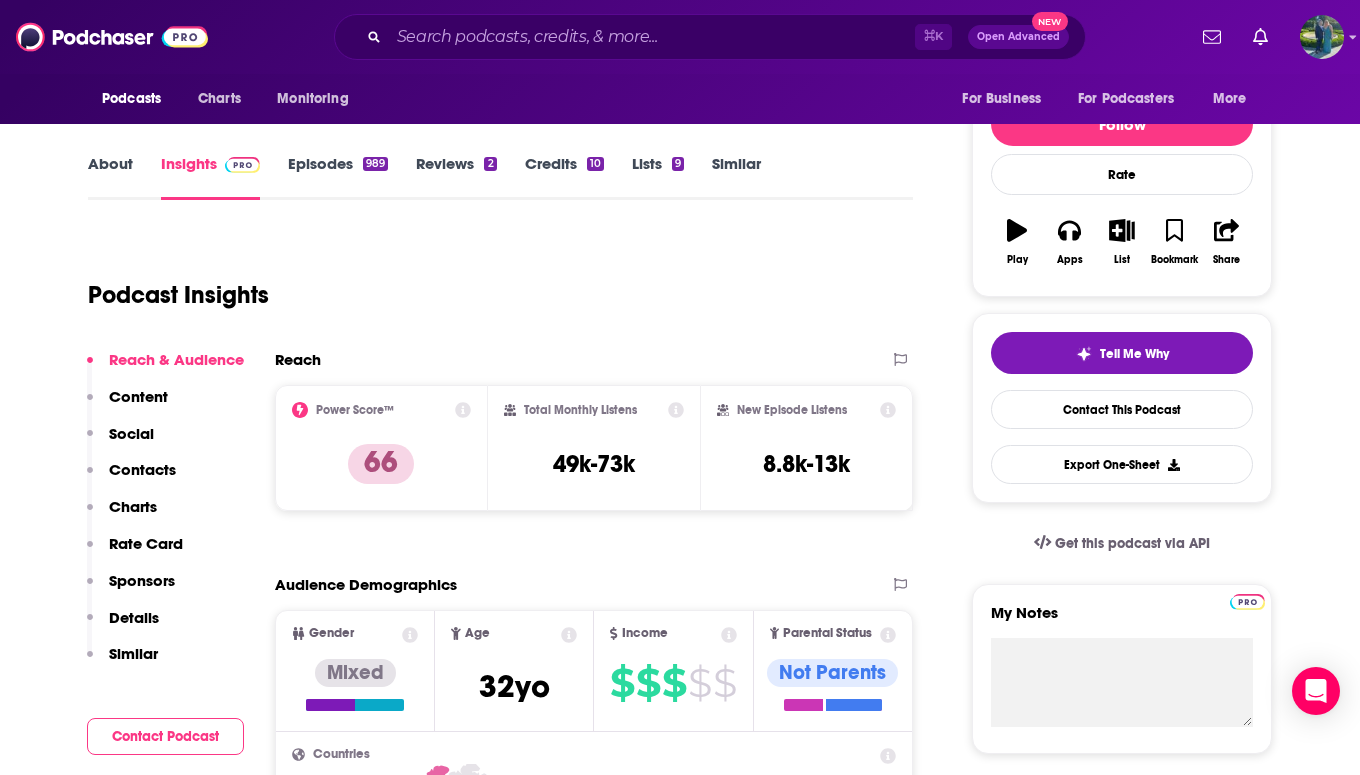 scroll, scrollTop: 107, scrollLeft: 0, axis: vertical 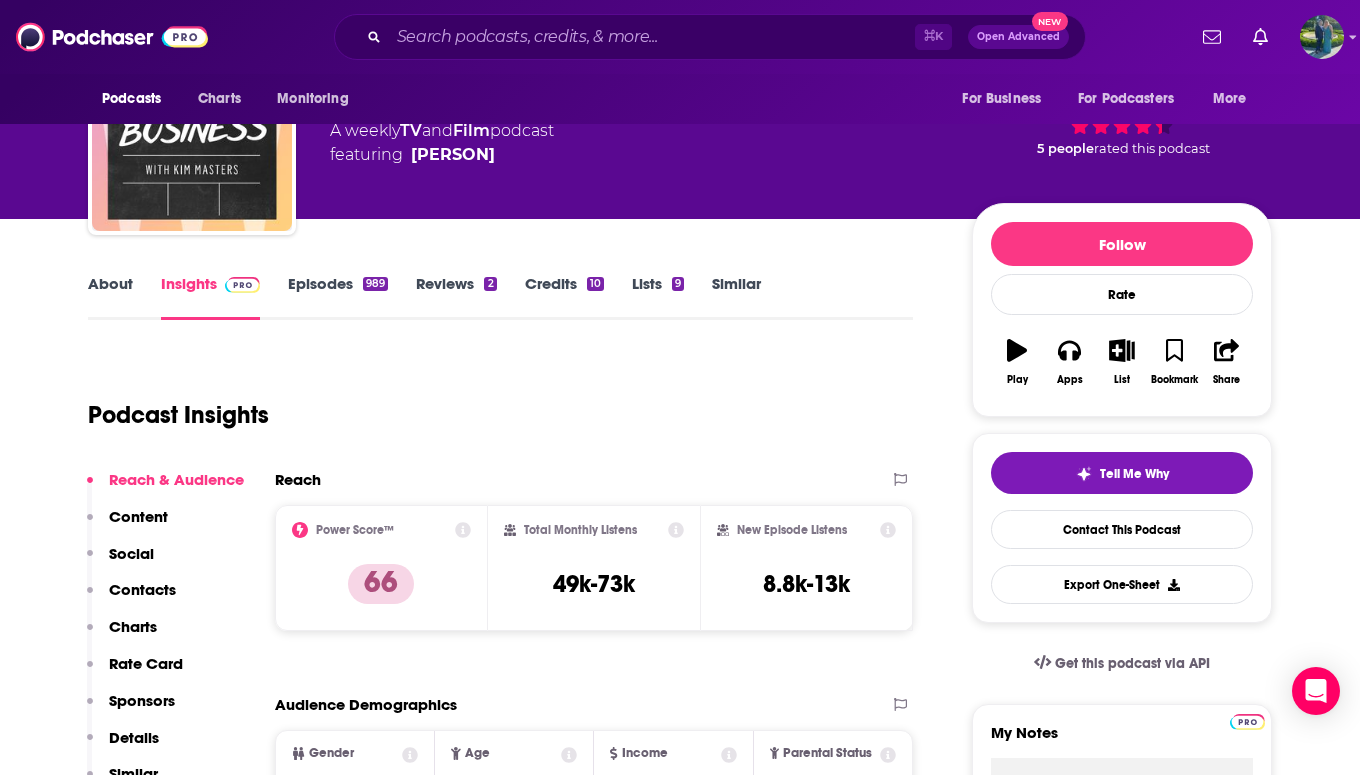 click on "About" at bounding box center [110, 297] 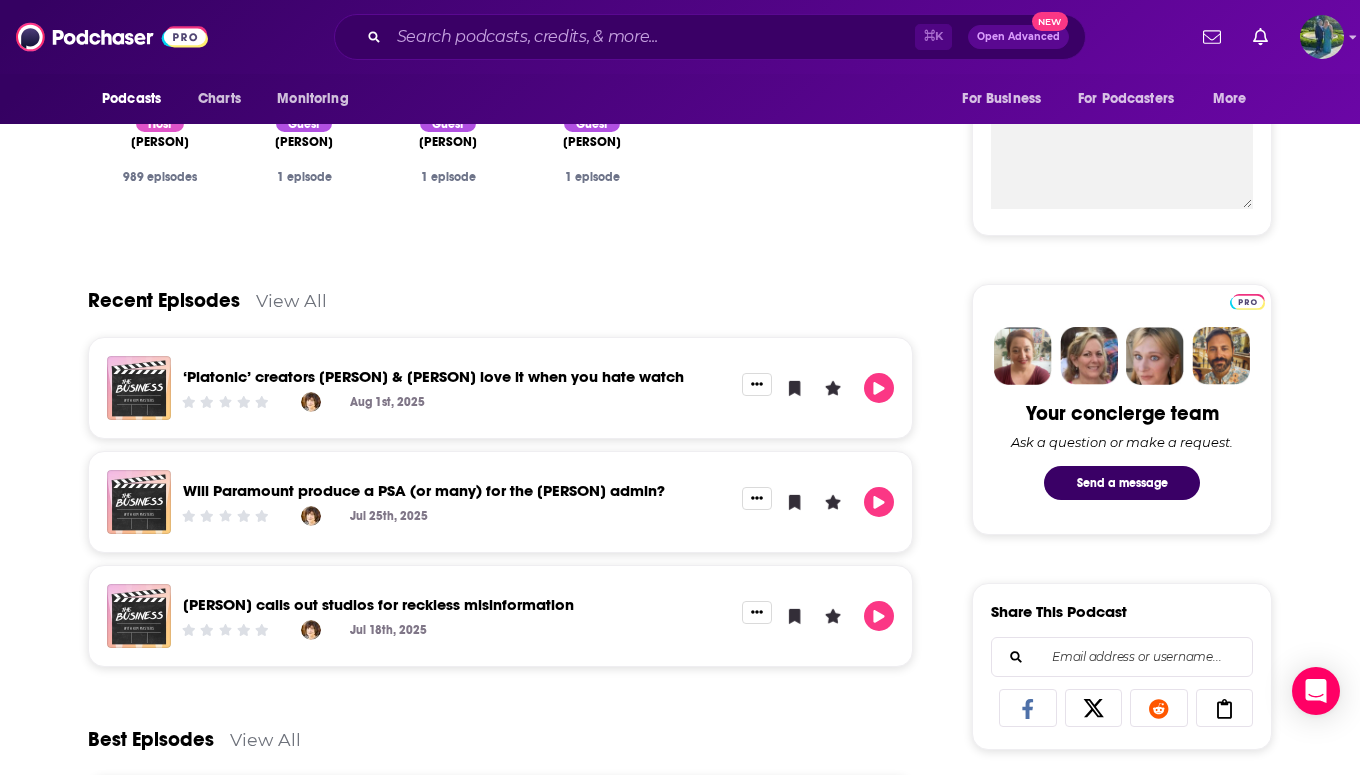 scroll, scrollTop: 751, scrollLeft: 0, axis: vertical 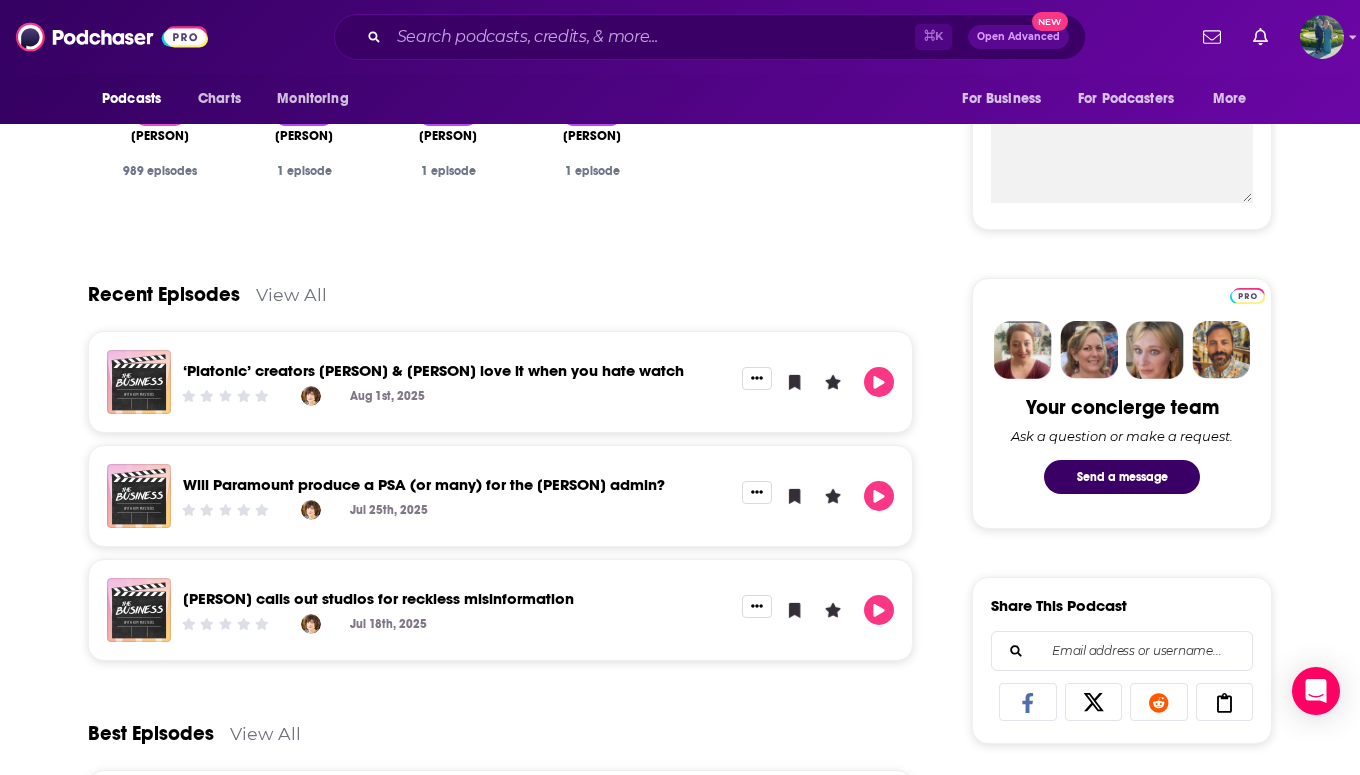 click on "View All" at bounding box center [291, 294] 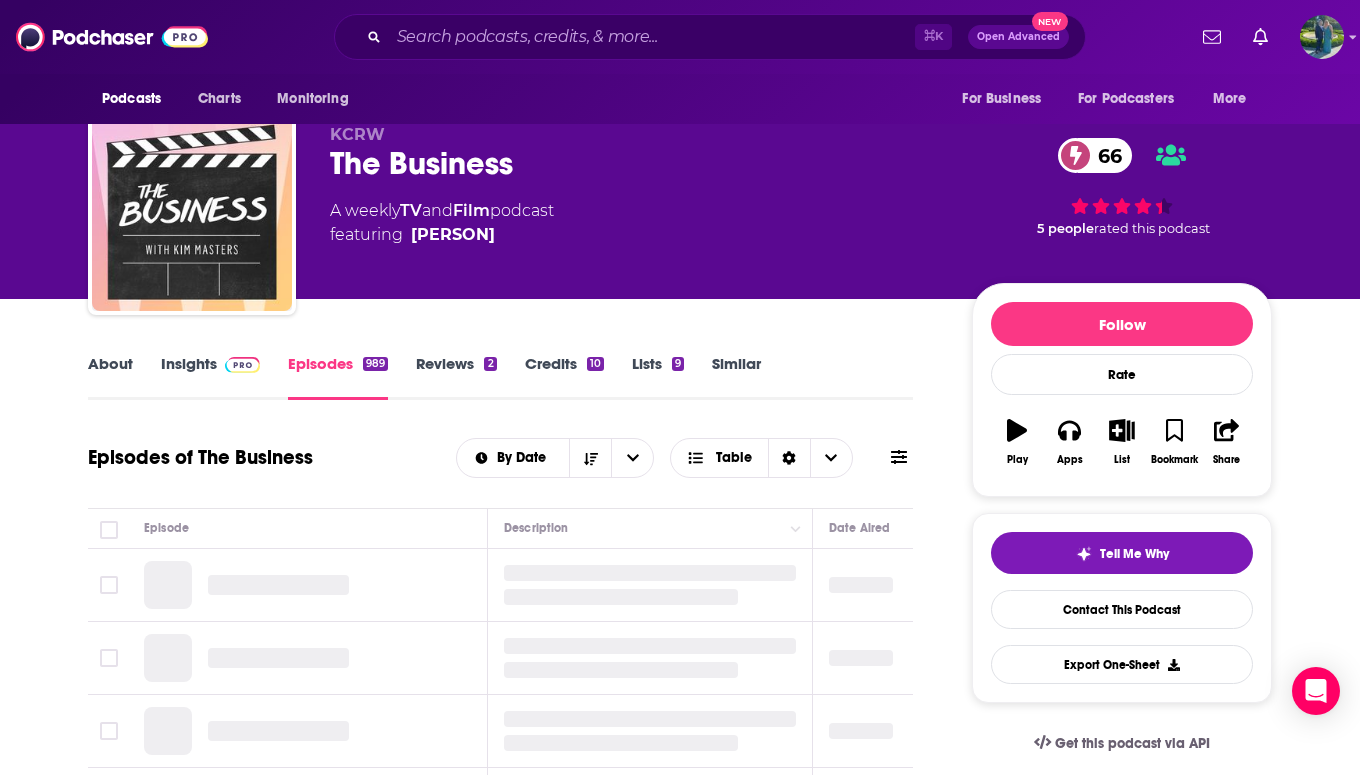 scroll, scrollTop: 0, scrollLeft: 0, axis: both 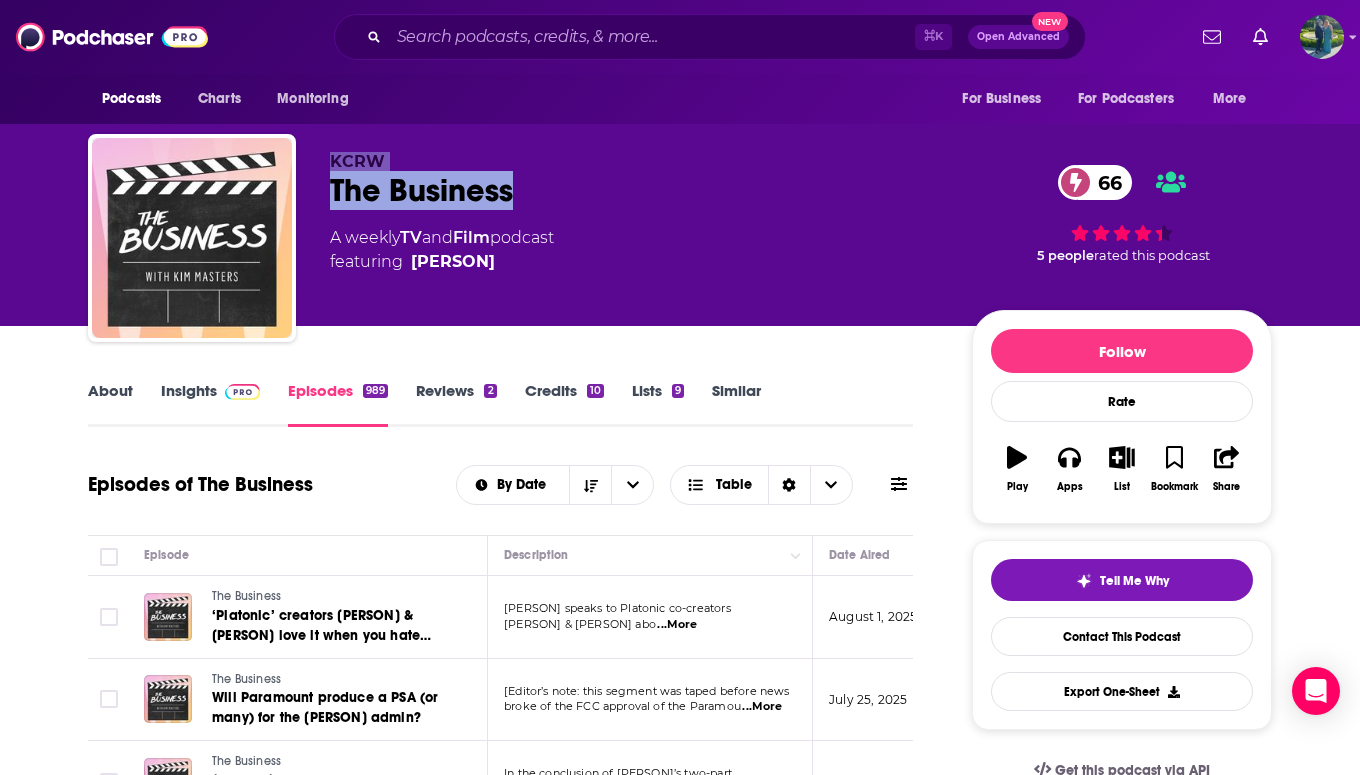 drag, startPoint x: 548, startPoint y: 189, endPoint x: 329, endPoint y: 153, distance: 221.93918 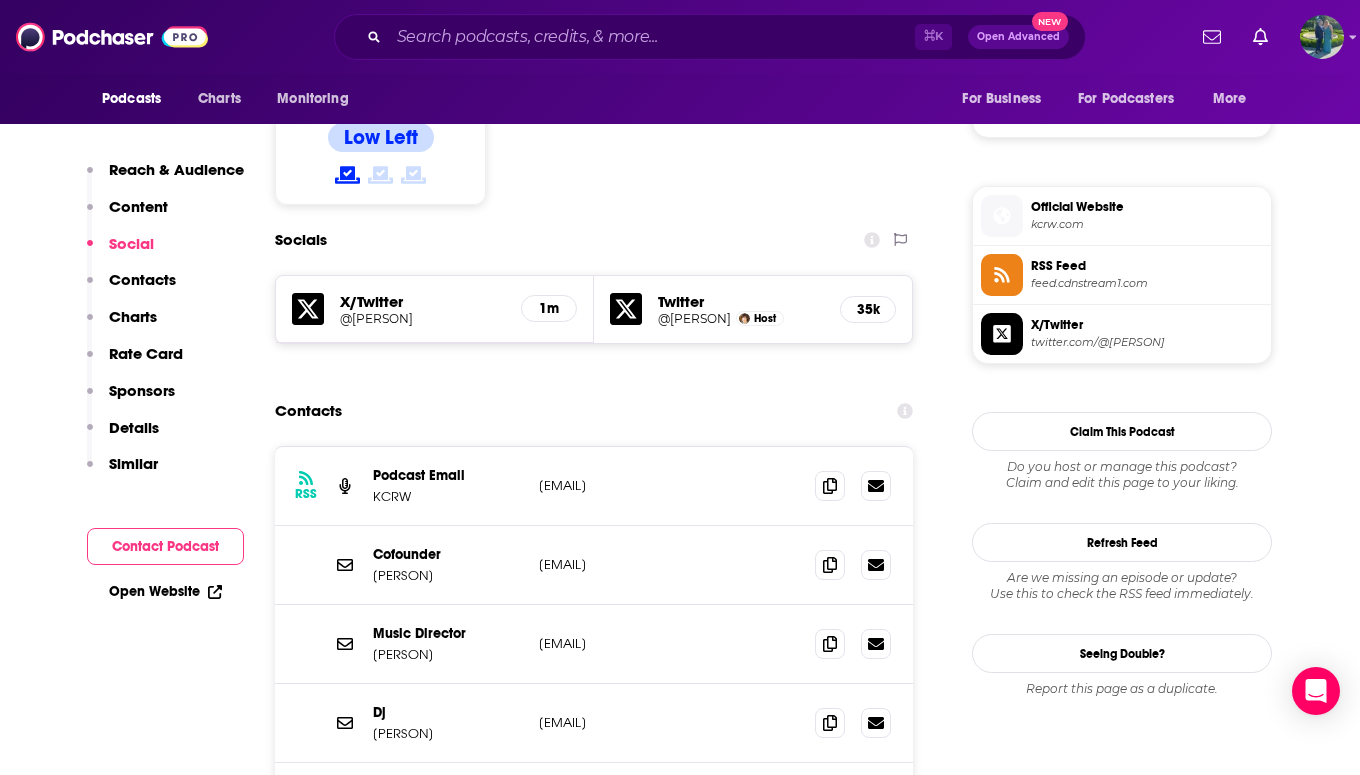 scroll, scrollTop: 1513, scrollLeft: 0, axis: vertical 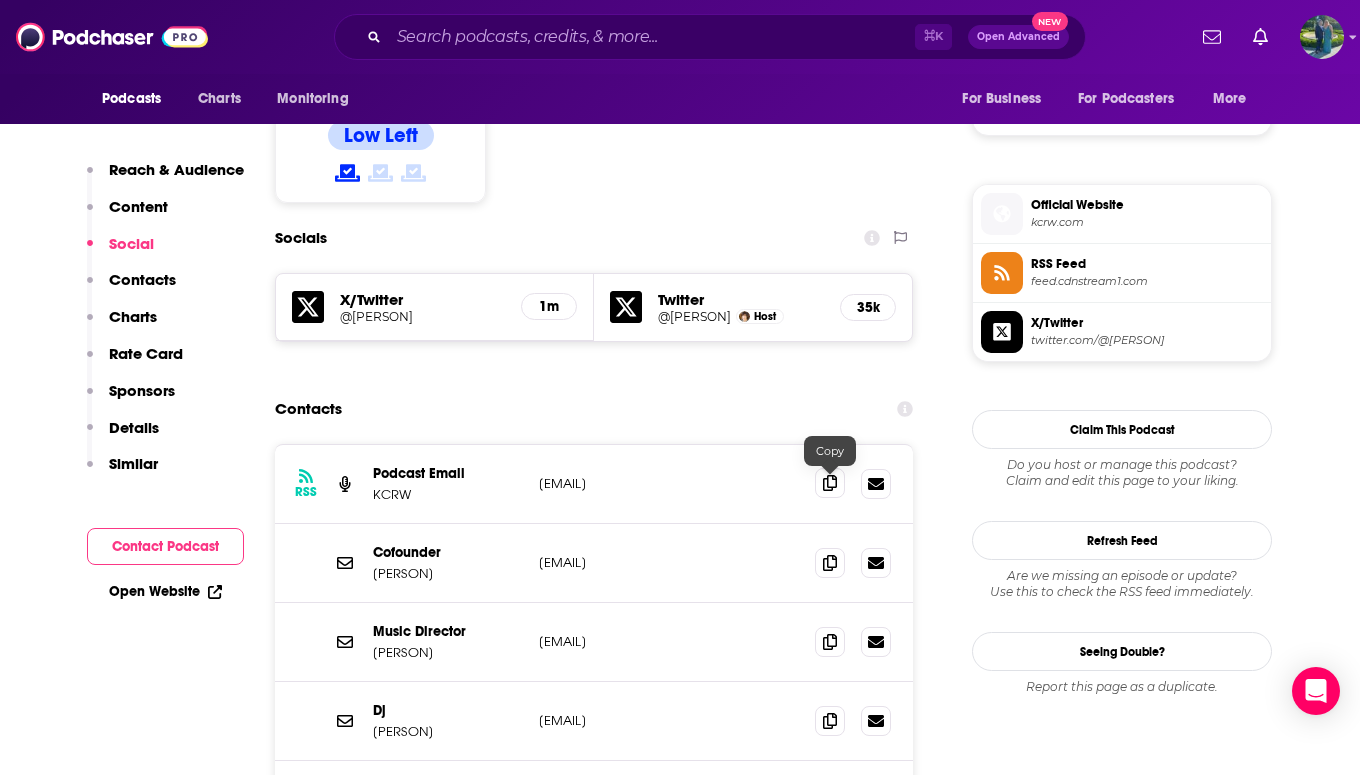click 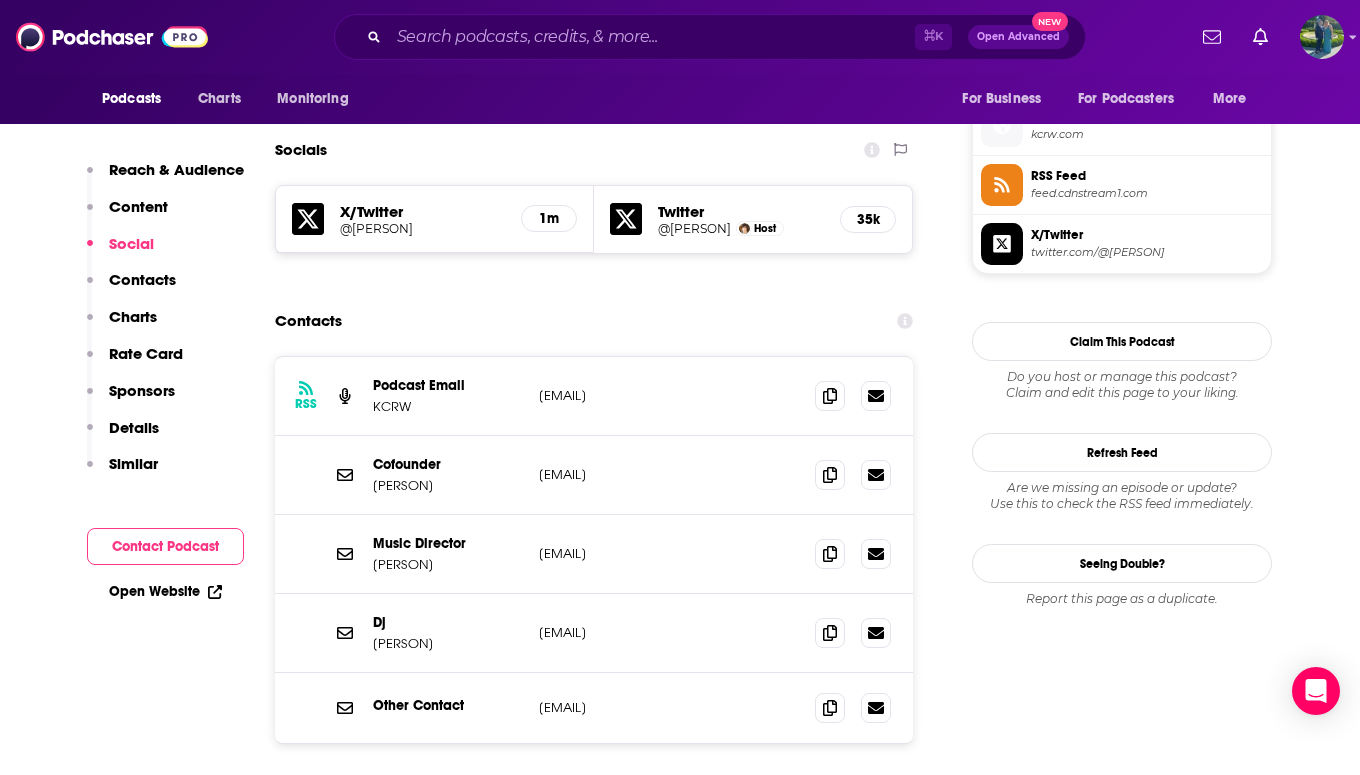scroll, scrollTop: 0, scrollLeft: 0, axis: both 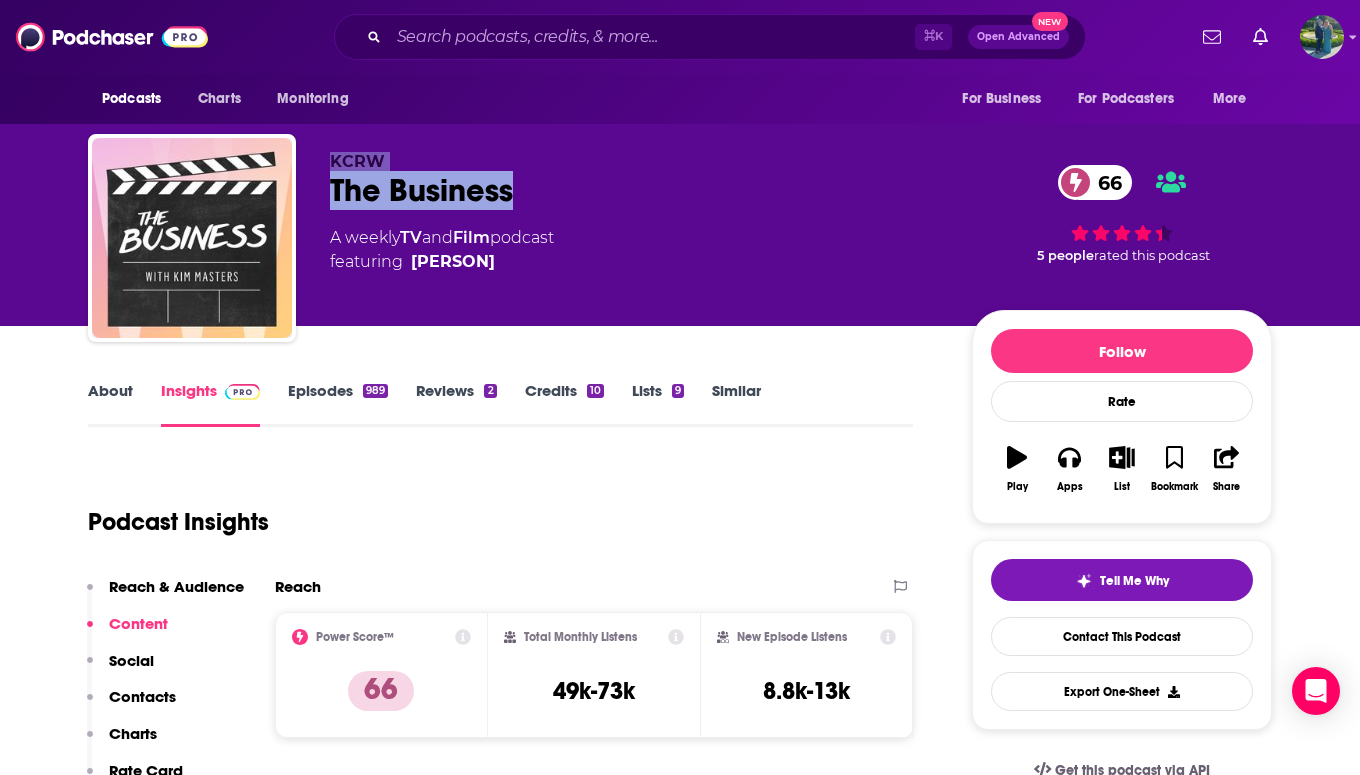 drag, startPoint x: 526, startPoint y: 199, endPoint x: 314, endPoint y: 166, distance: 214.55302 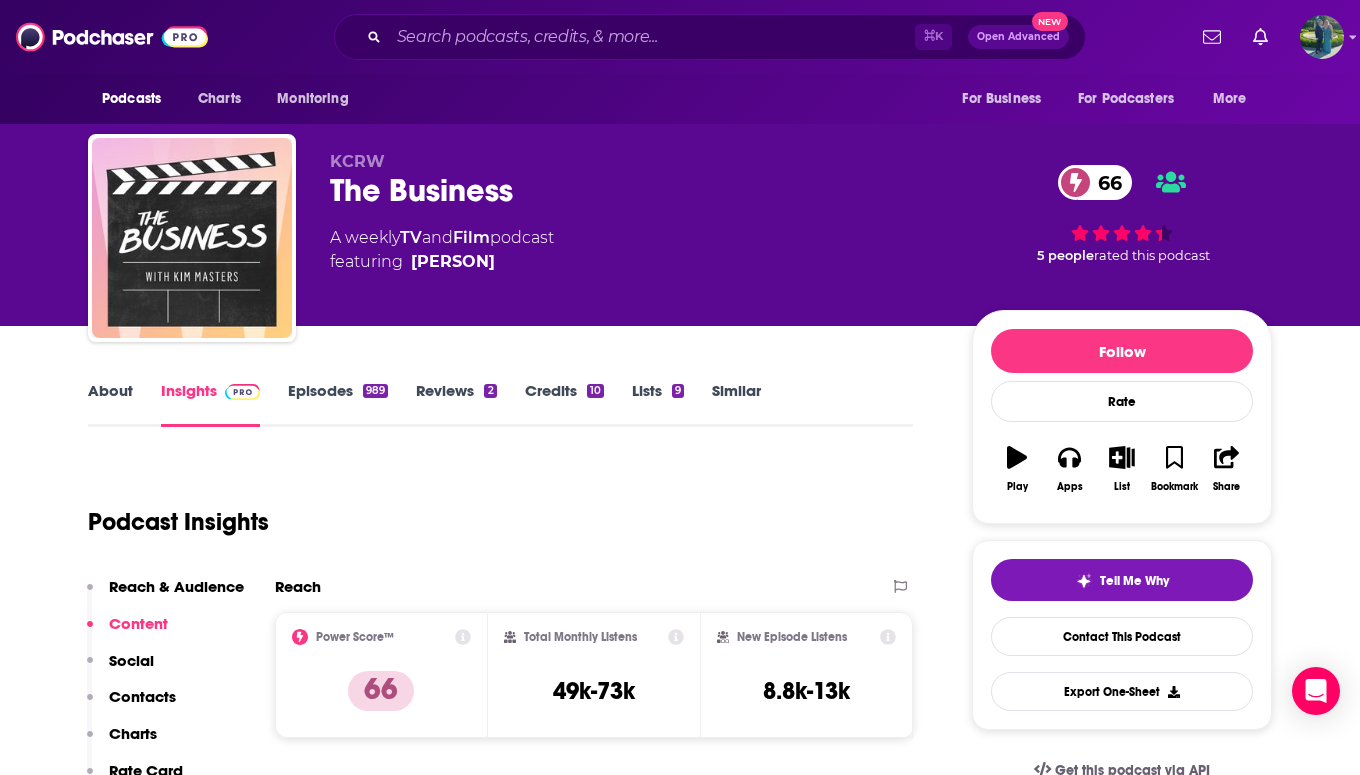 click on "About Insights Episodes 989 Reviews 2 Credits 10 Lists 9 Similar Podcast Insights Reach & Audience Content Social Contacts Charts Rate Card Sponsors Details Similar Contact Podcast Open Website  Reach Power Score™ 66 Total Monthly Listens 49k-73k New Episode Listens 8.8k-13k Export One-Sheet Audience Demographics Gender Mixed Age 32 yo Income $ $ $ $ $ Parental Status Not Parents Countries 1 United States 2 United Kingdom 3 Canada 4 Australia Top Cities Stockholm , Sydney , Los Angeles, CA , Los Angeles, CA , Brisbane , London Interests Movies and Tv - Movies , Television & Film , Movies and Tv , Society - Work , Camera & Photography , Travel Jobs Authors/Writers , Directors , TV/Film Producers , Actors/Actresses , Principals/Owners , Photographers Ethnicities White / Caucasian , Hispanic , African American , Asian Show More Content Political Skew Low Left Socials X/Twitter @steveyeun 1m Twitter @kimmasters Host 35k Contacts   RSS   Podcast Email KCRW kcrwwebmaster@gmail.com kcrwwebmaster@gmail.com" at bounding box center (680, 6002) 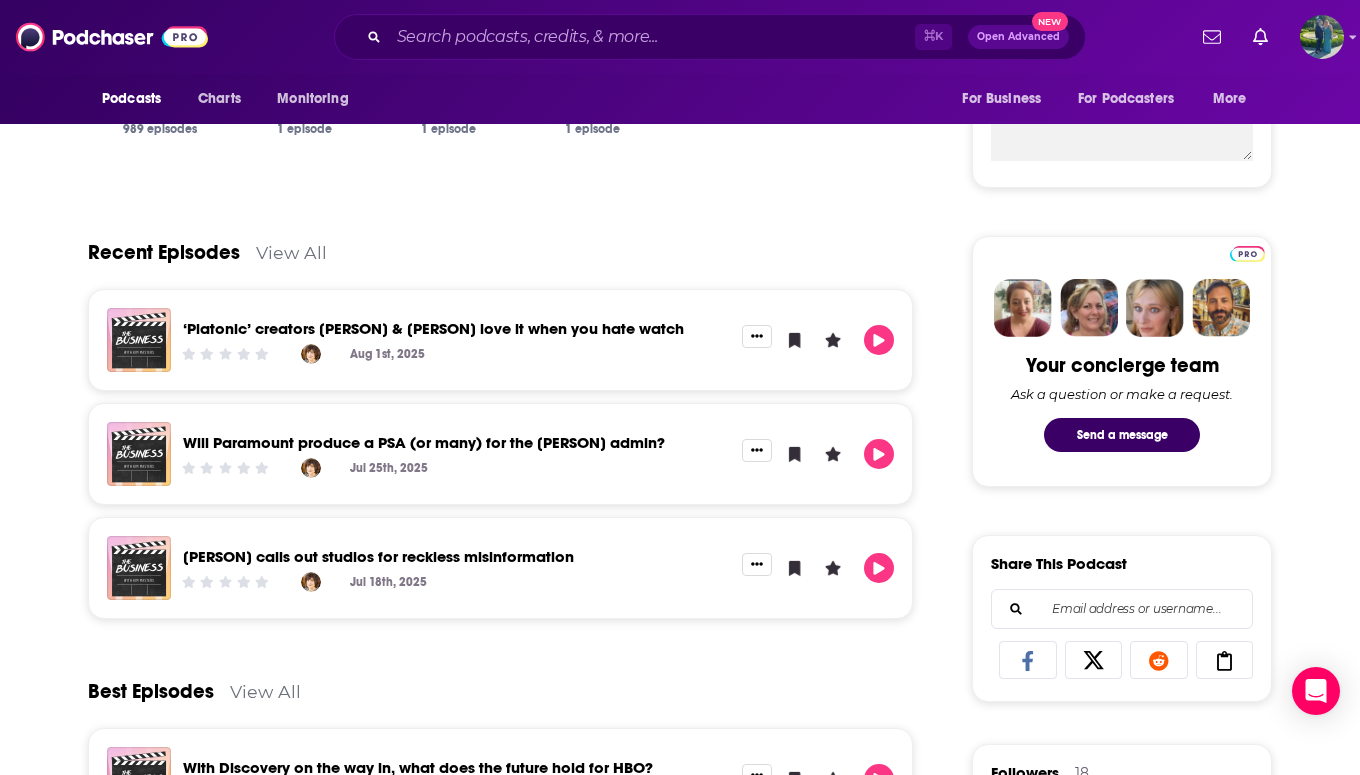 scroll, scrollTop: 791, scrollLeft: 0, axis: vertical 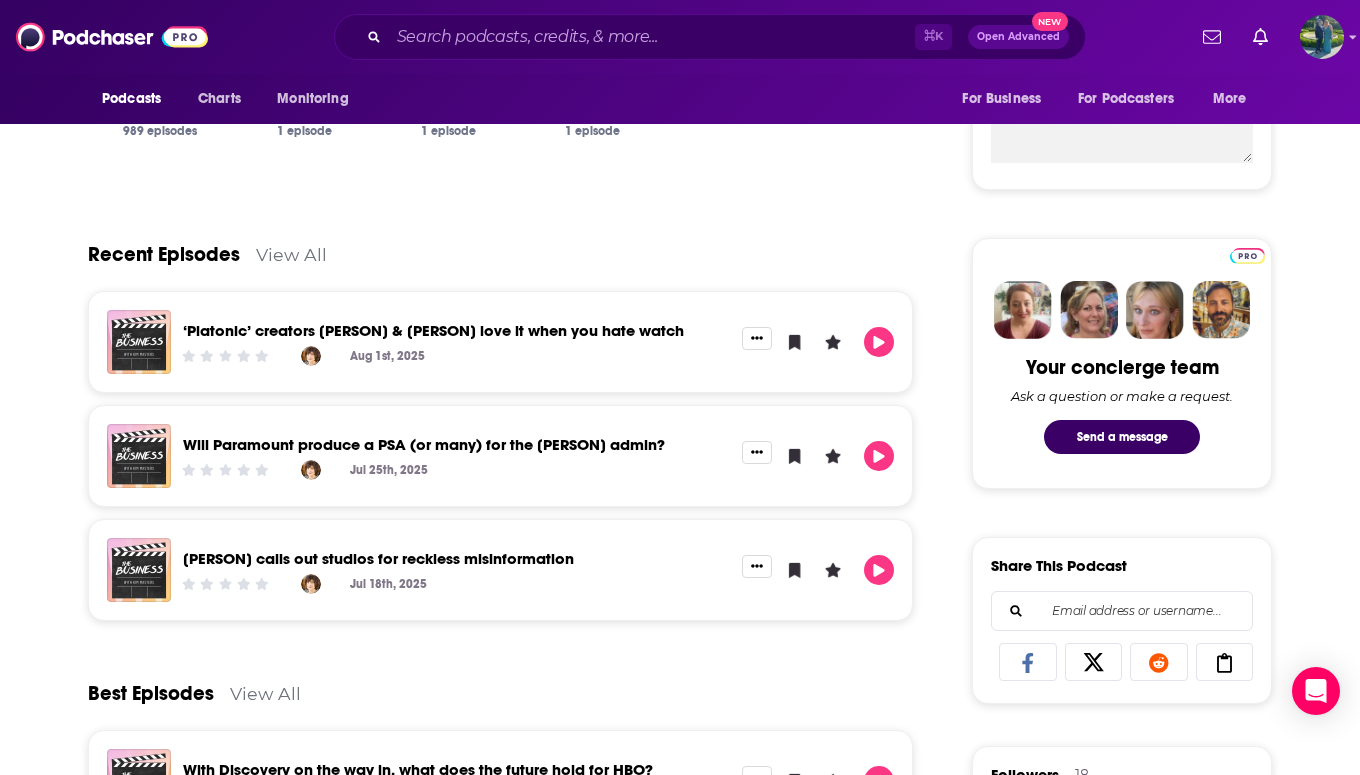 click on "View All" at bounding box center (291, 254) 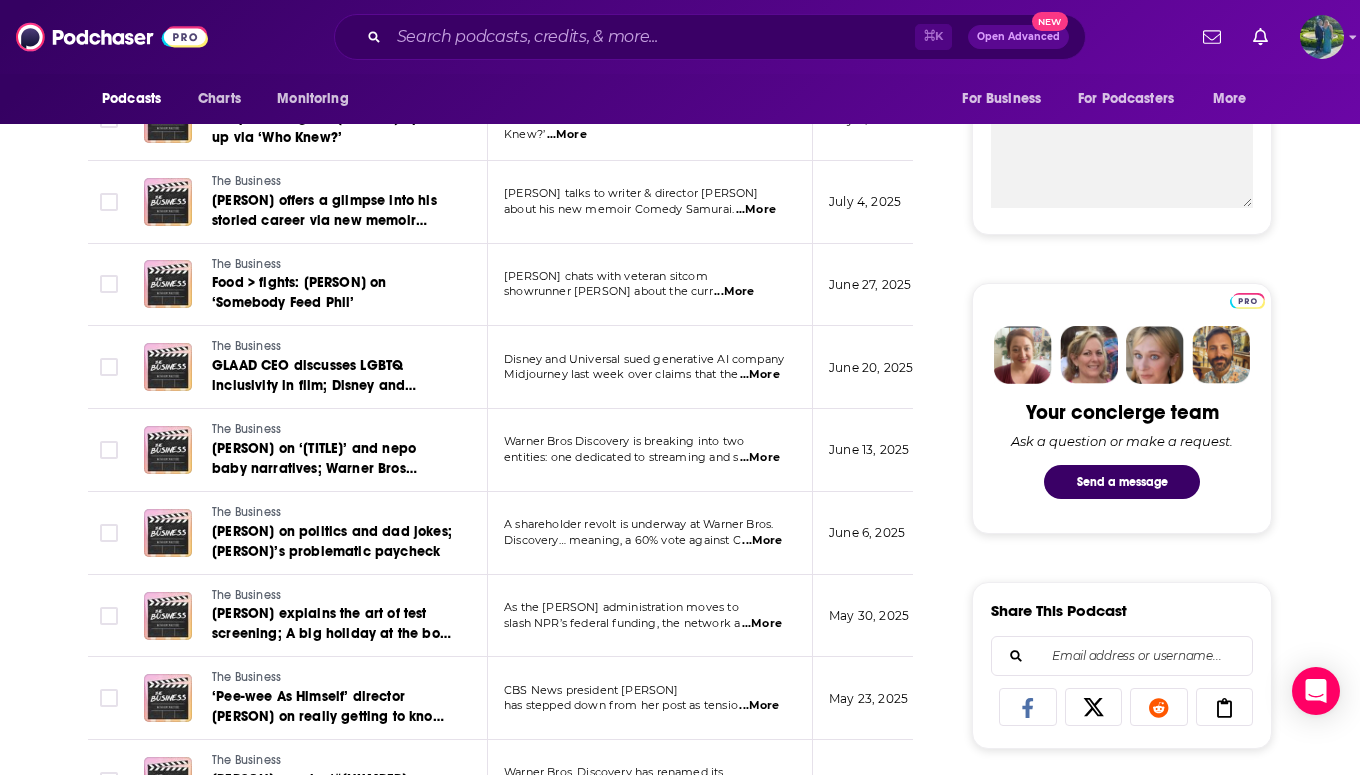 scroll, scrollTop: 829, scrollLeft: 0, axis: vertical 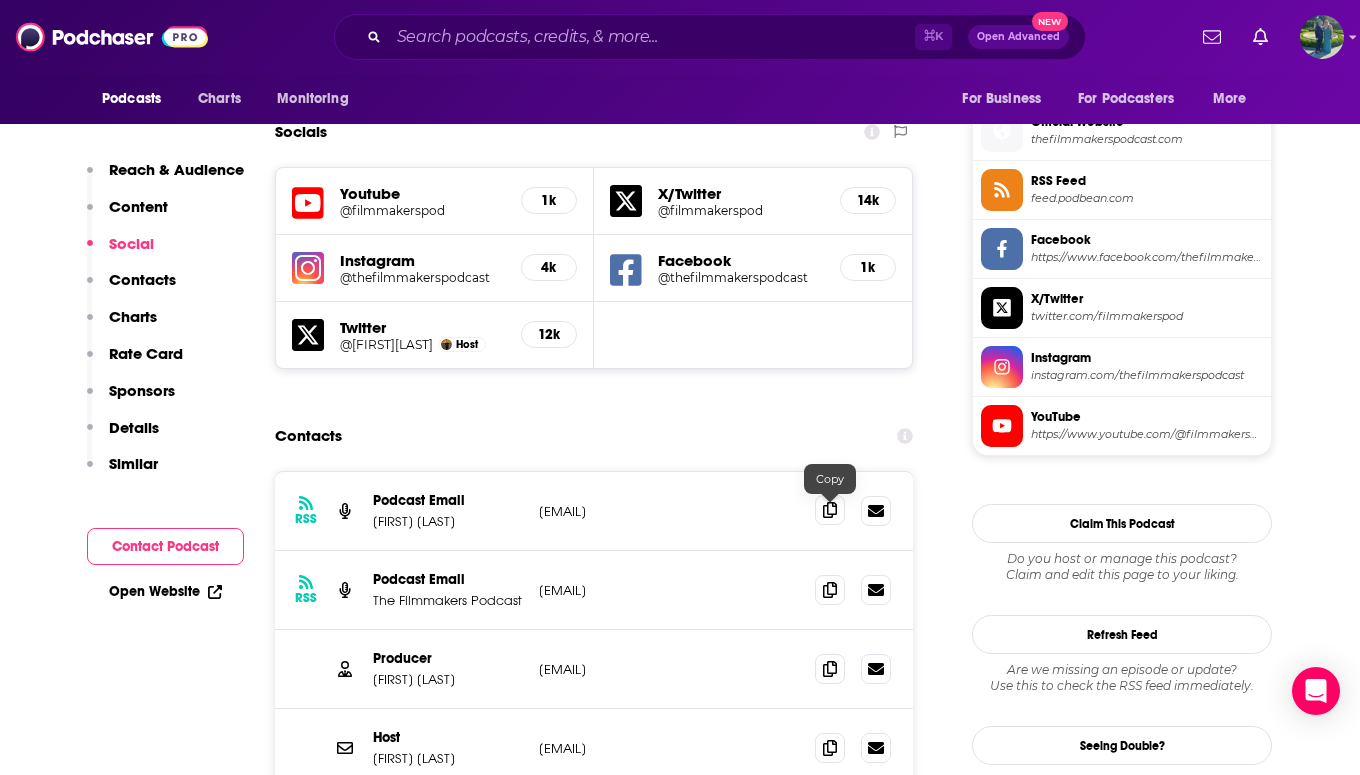 click 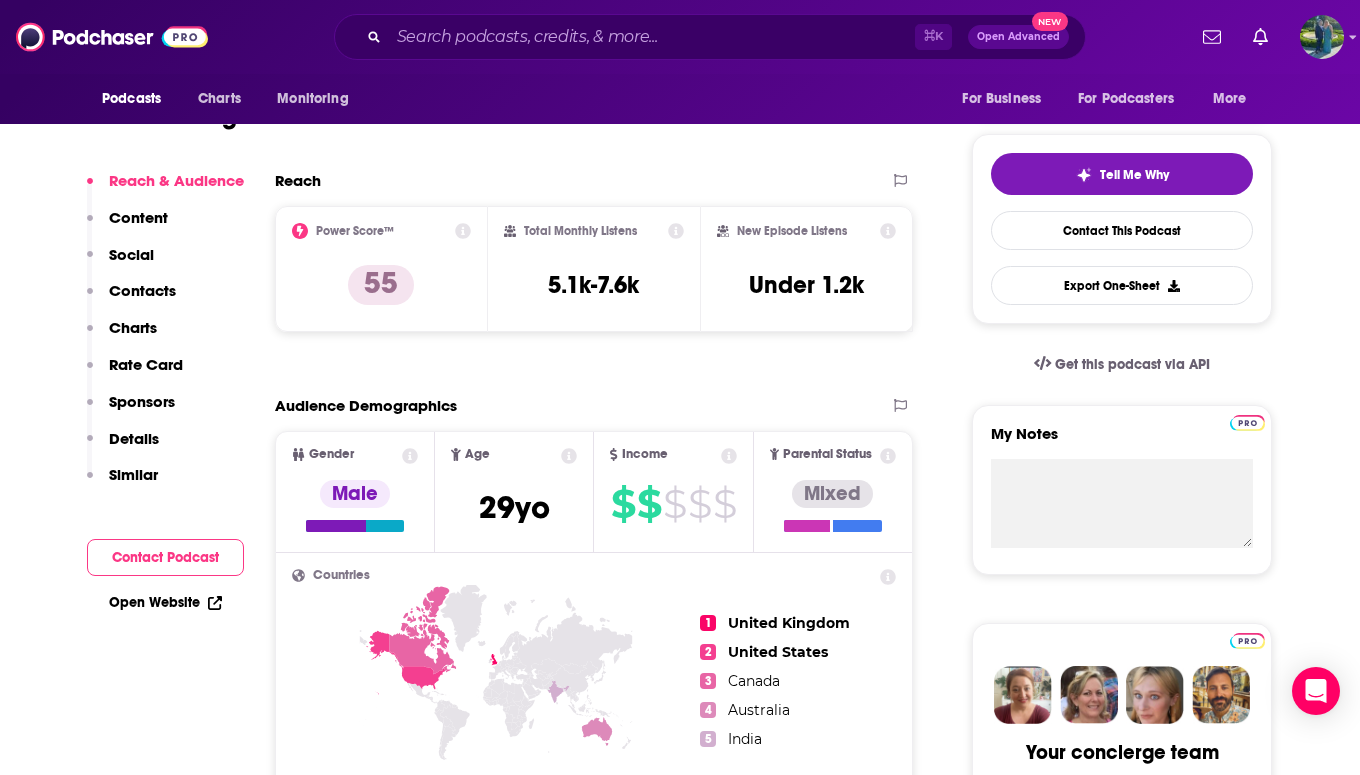 scroll, scrollTop: 0, scrollLeft: 0, axis: both 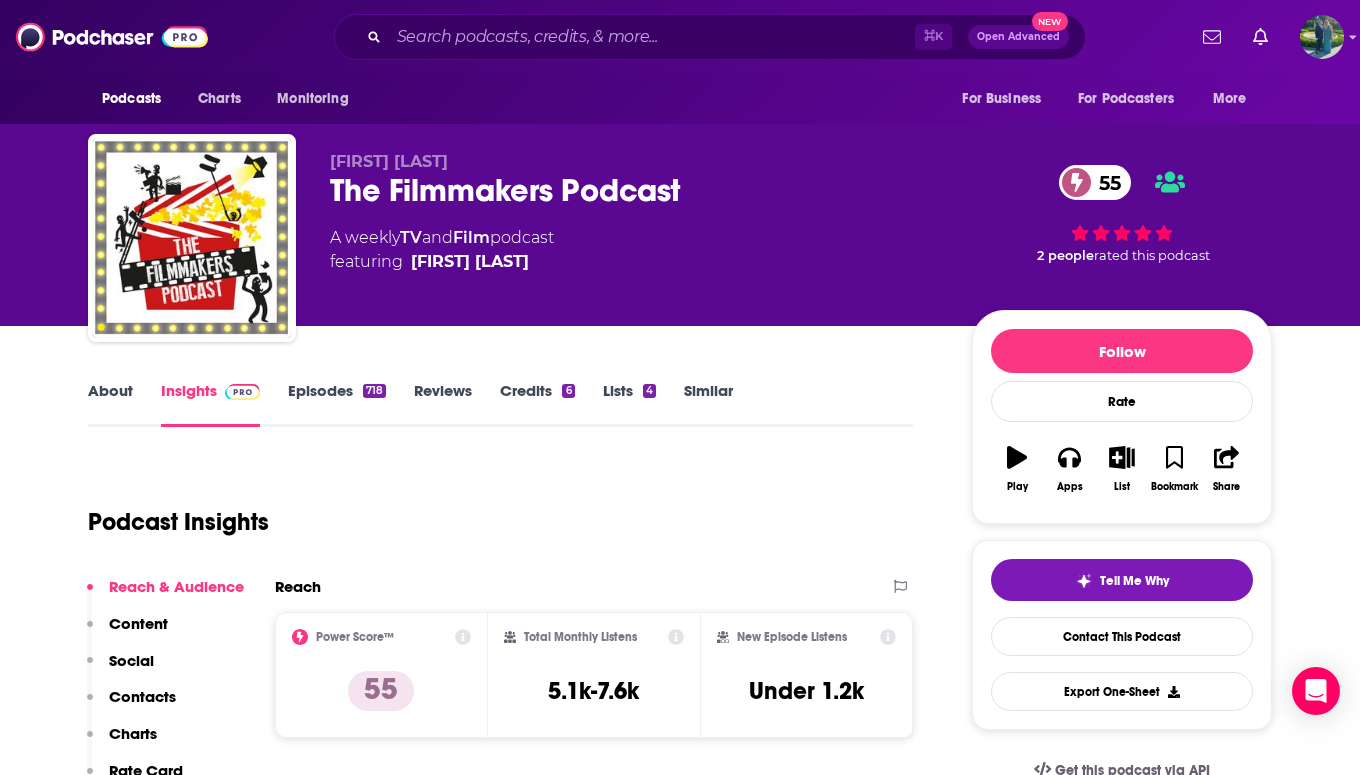 click on "About" at bounding box center (110, 404) 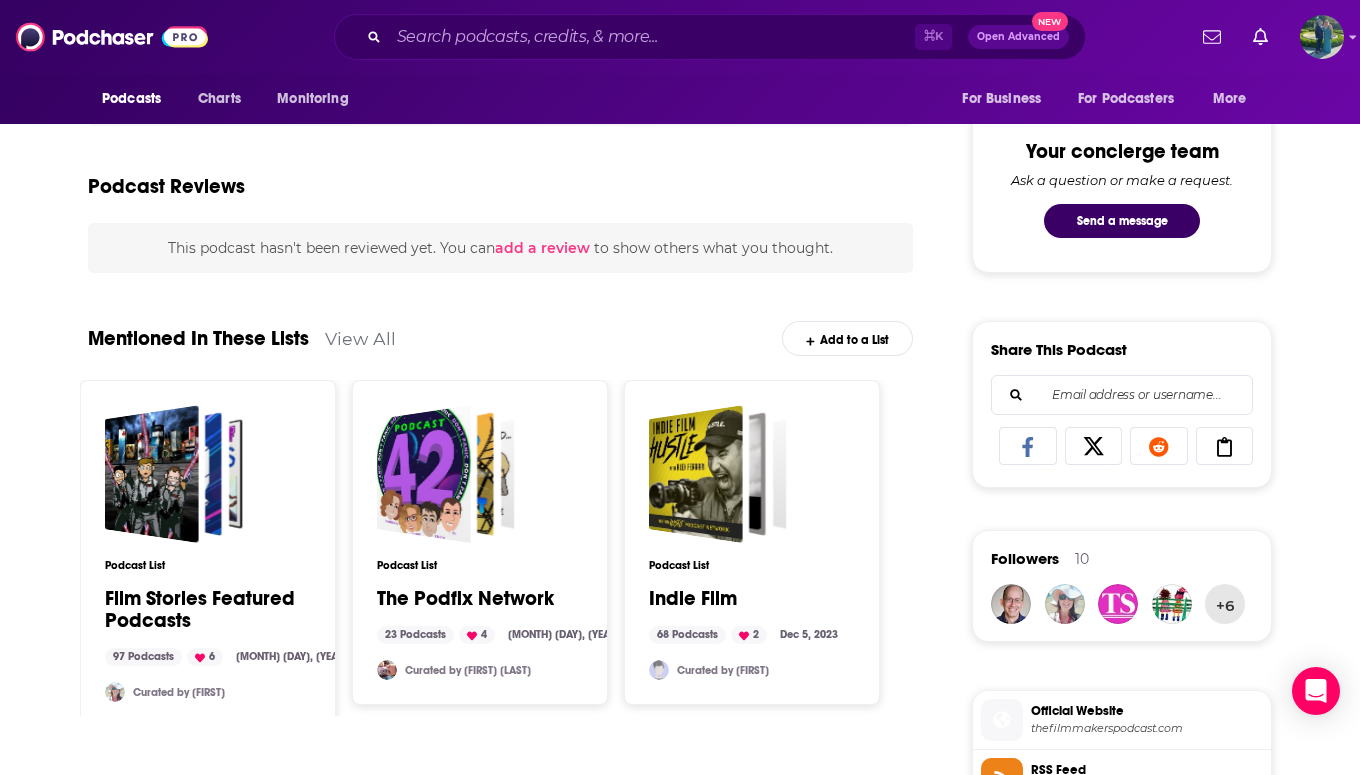 scroll, scrollTop: 1009, scrollLeft: 0, axis: vertical 